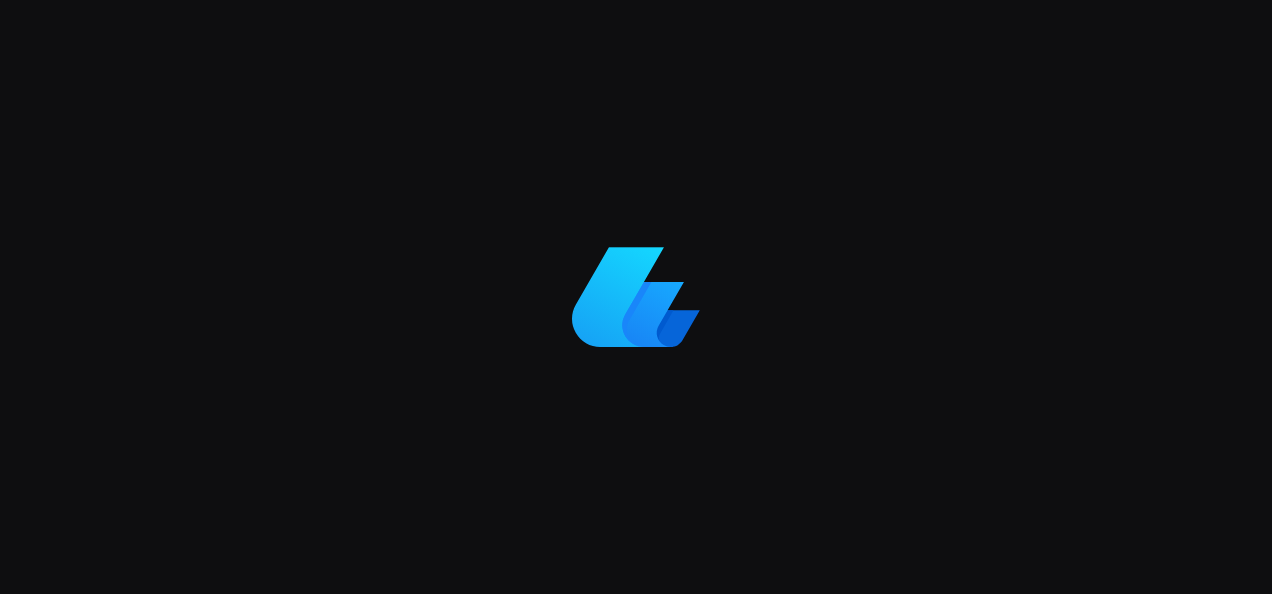 scroll, scrollTop: 0, scrollLeft: 0, axis: both 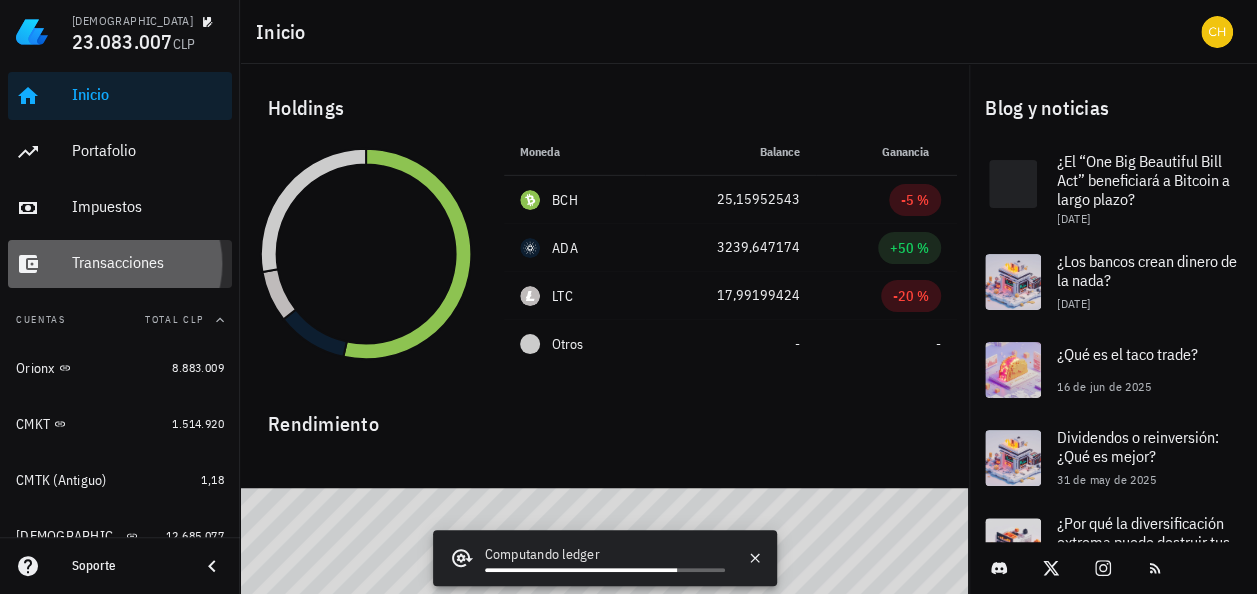 click on "Transacciones" at bounding box center [148, 262] 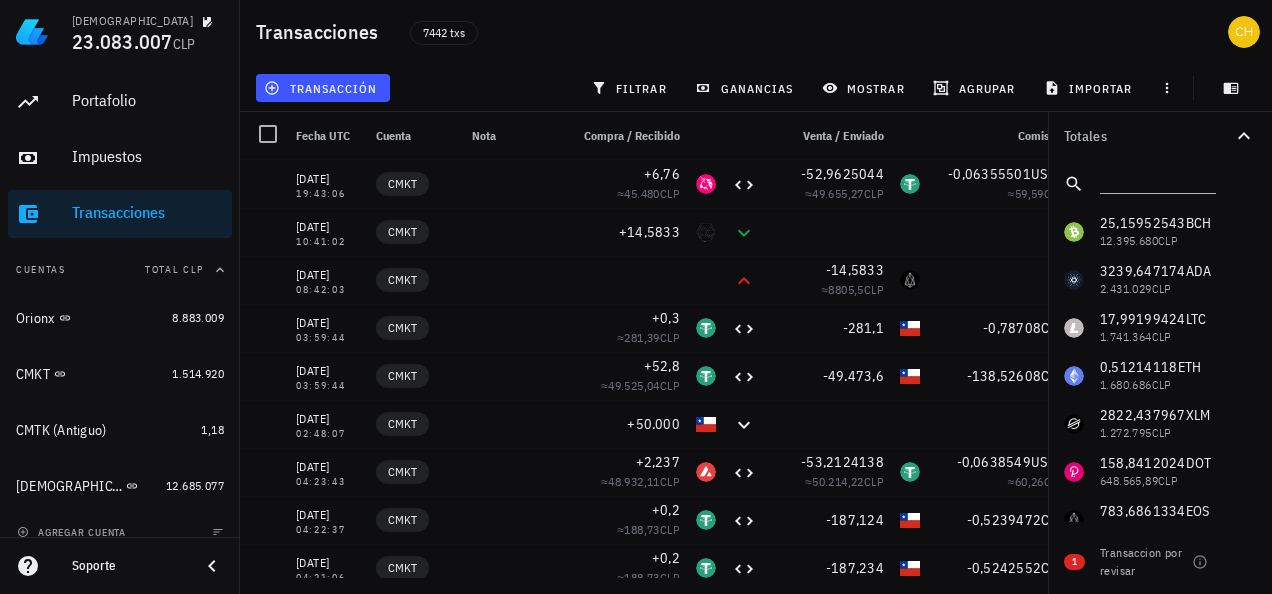 scroll, scrollTop: 55, scrollLeft: 0, axis: vertical 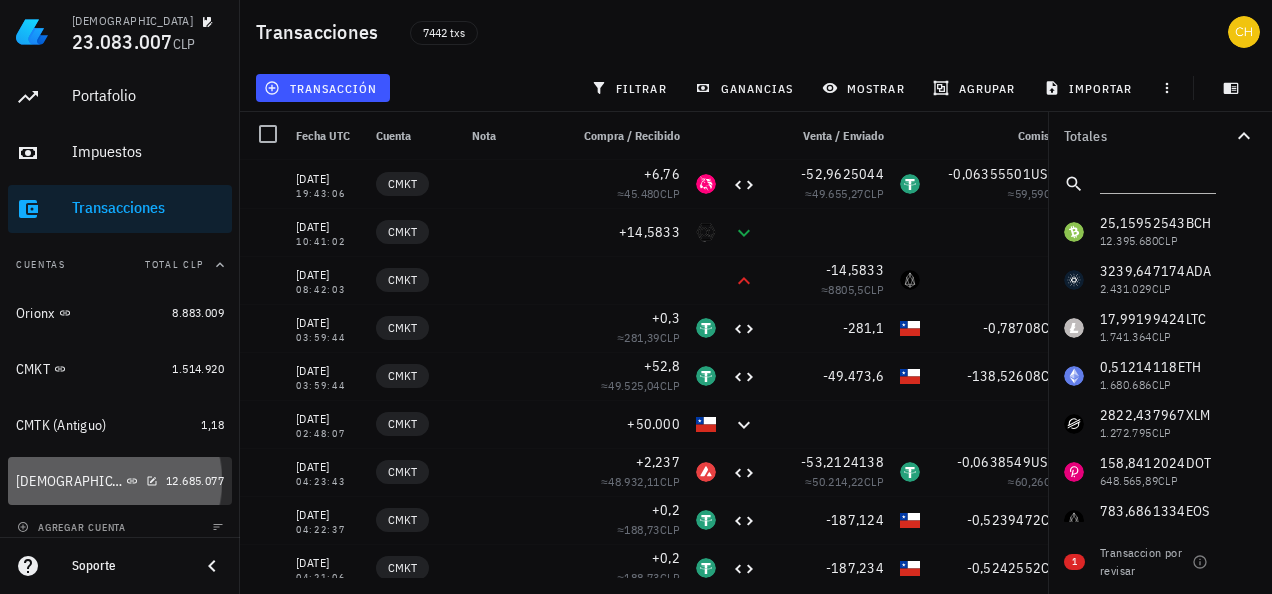 click on "[DEMOGRAPHIC_DATA]" at bounding box center (87, 481) 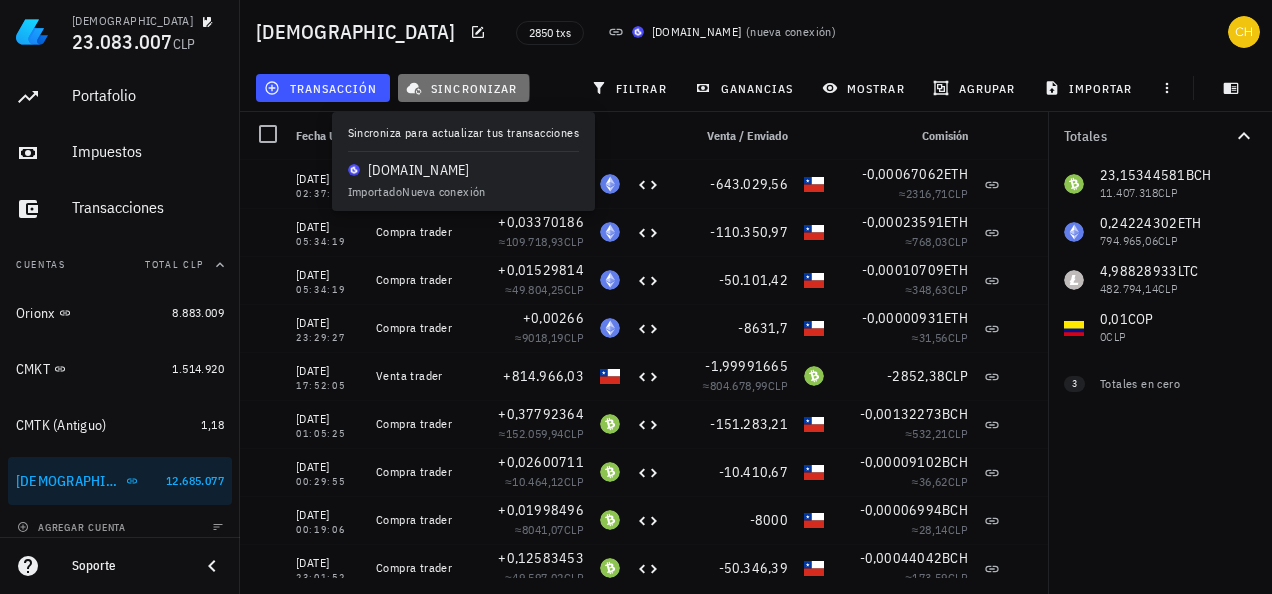 click on "sincronizar" at bounding box center [463, 88] 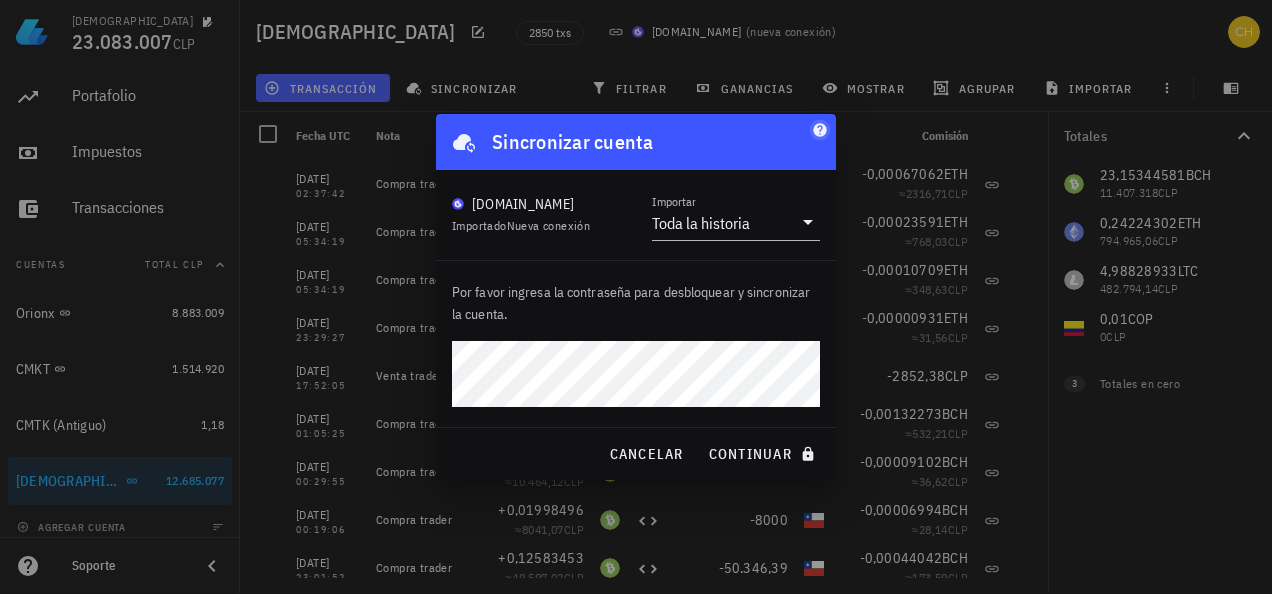 click 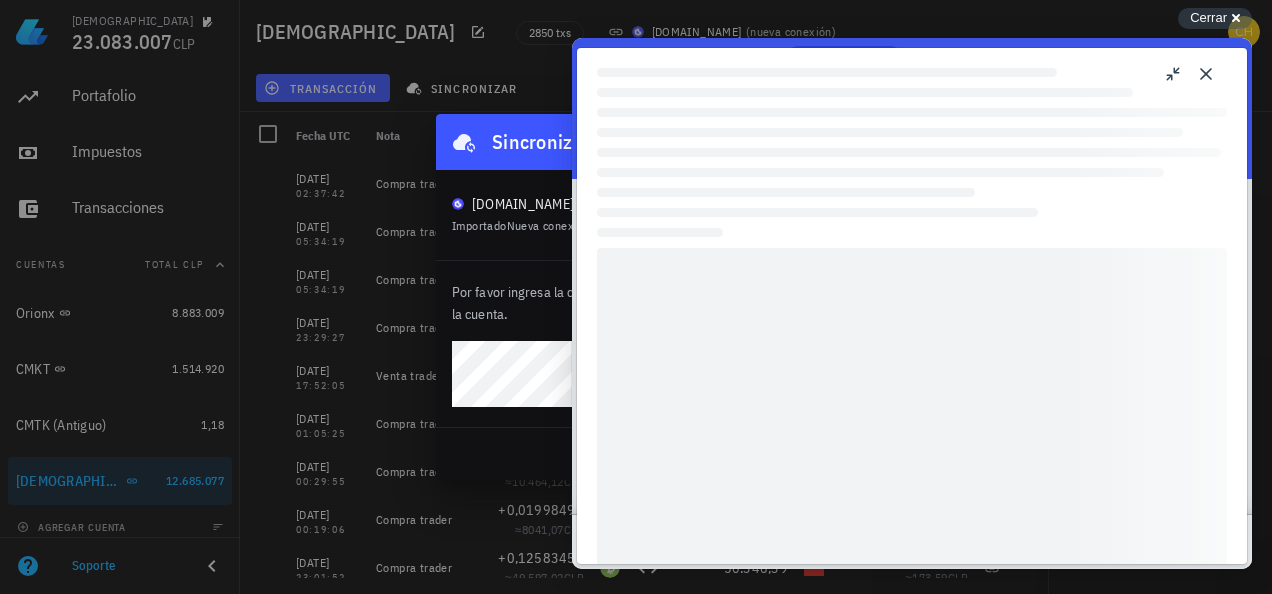 scroll, scrollTop: 0, scrollLeft: 0, axis: both 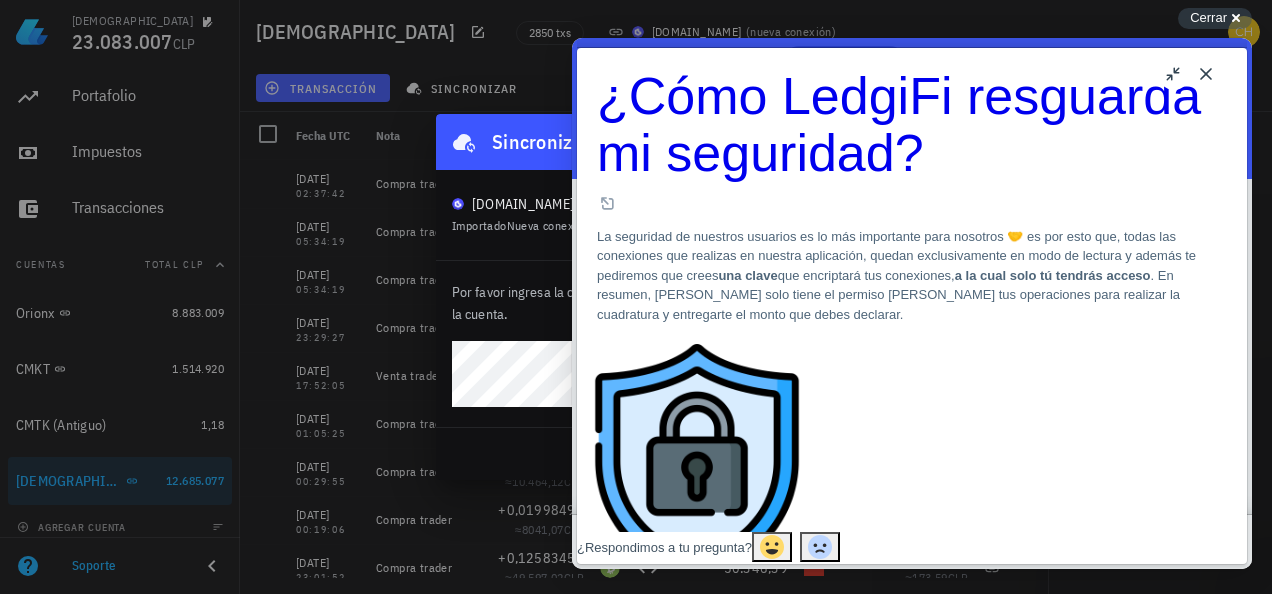 click on "Close" at bounding box center (1206, 74) 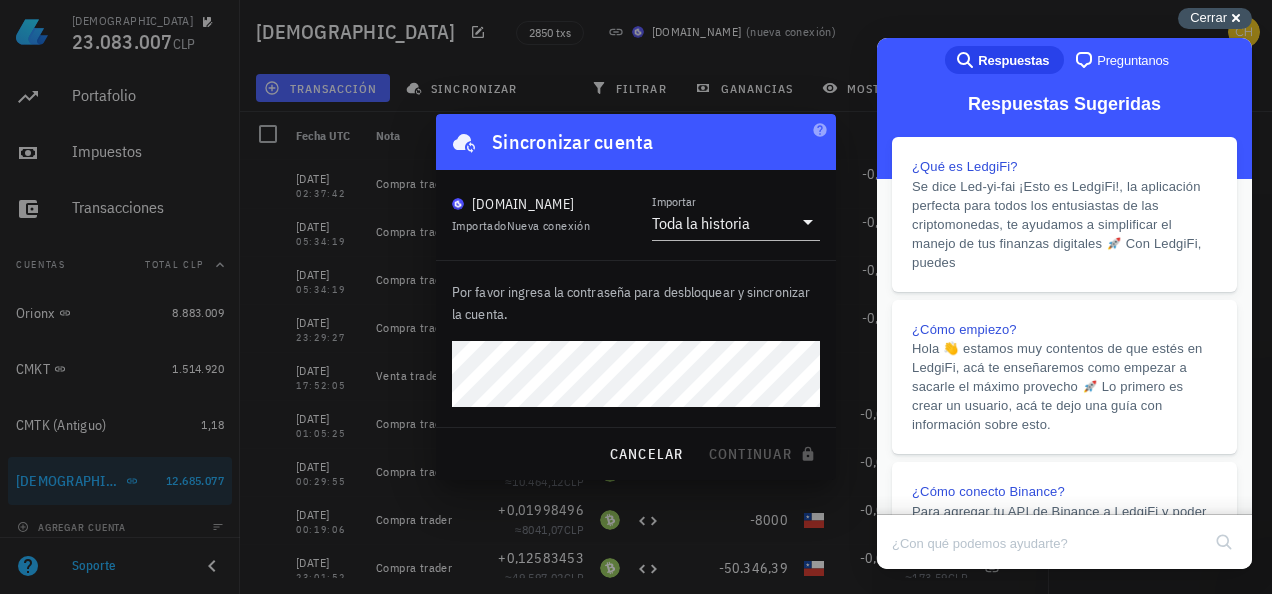 click on "Cerrar" at bounding box center [1208, 17] 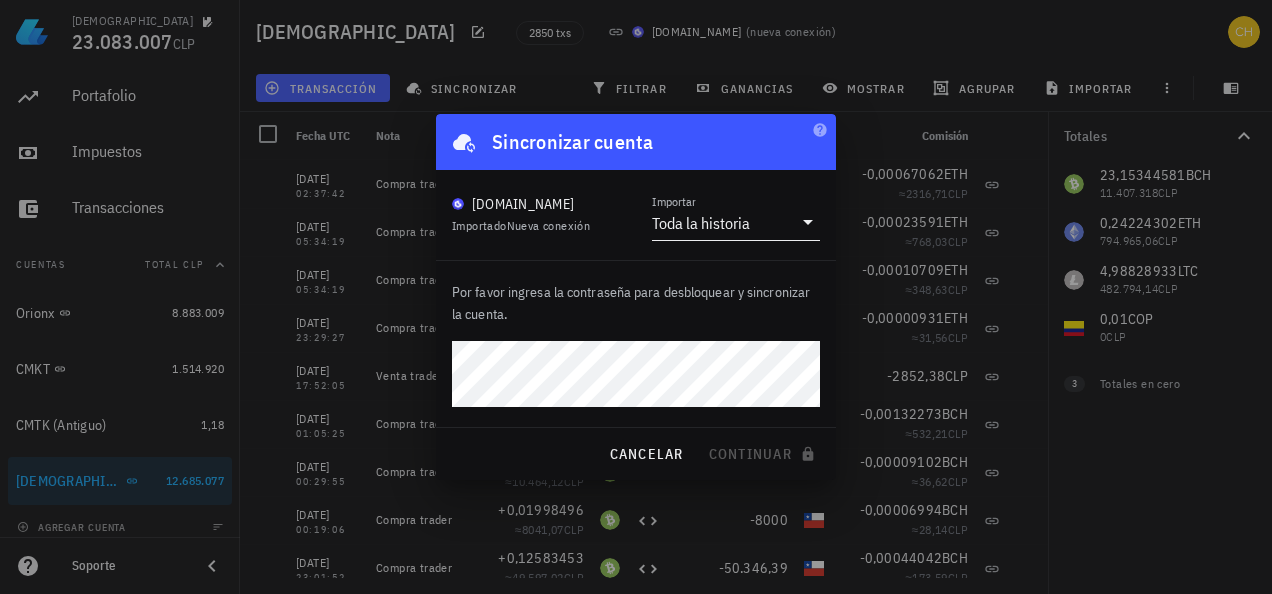 click 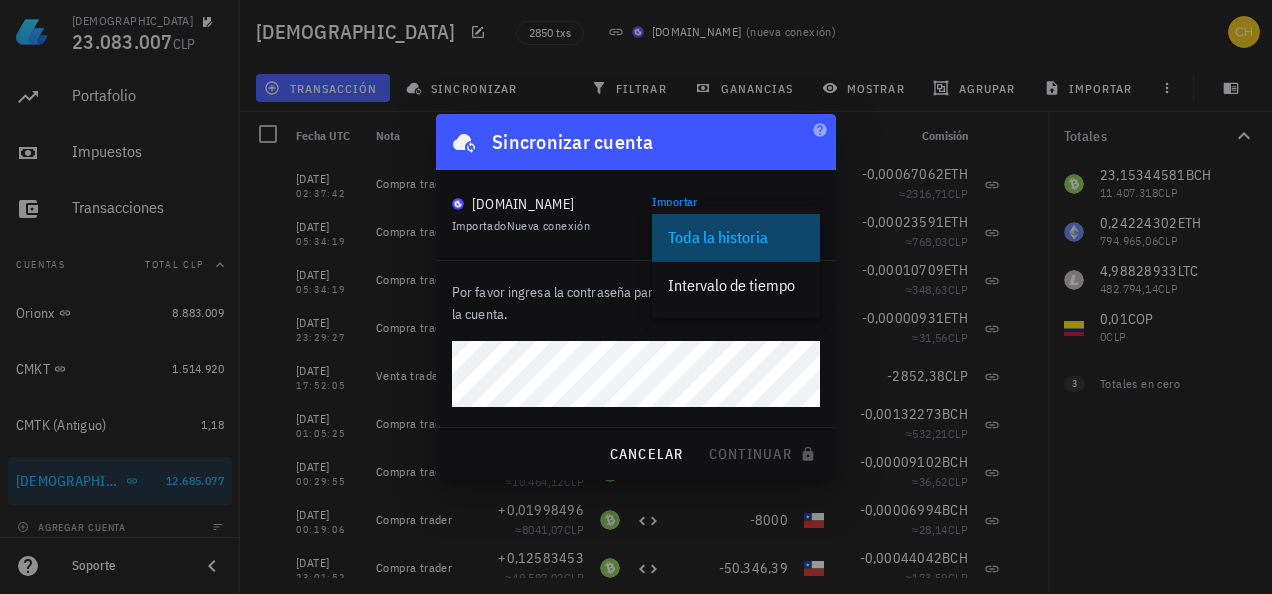 click on "Toda la historia" at bounding box center [736, 237] 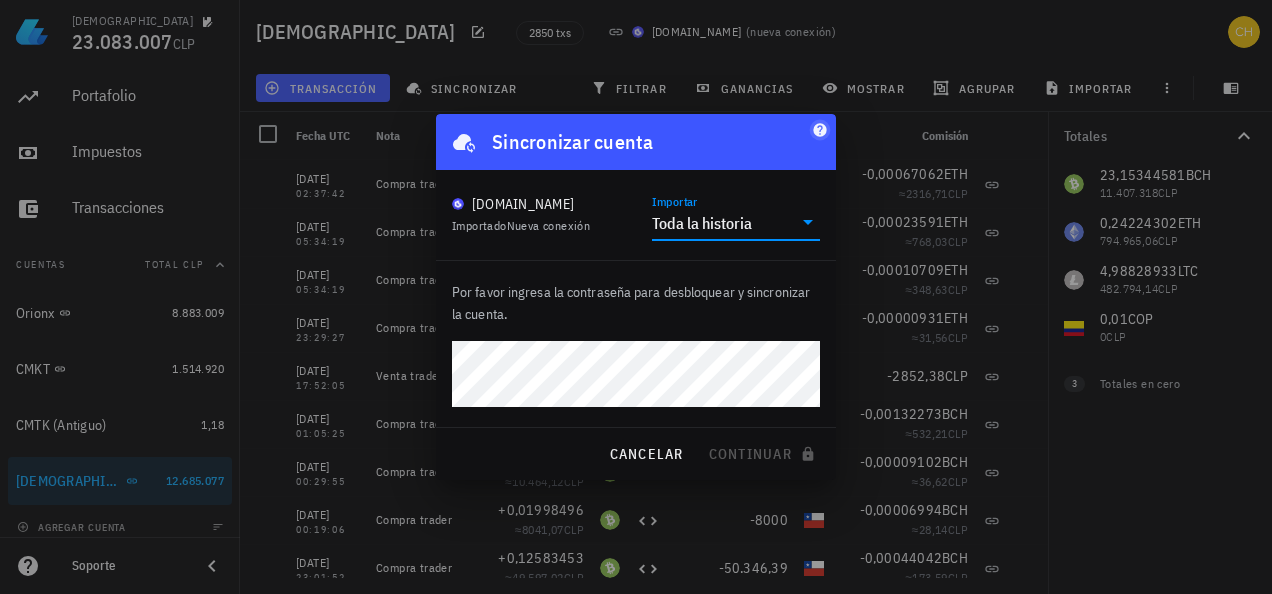 click 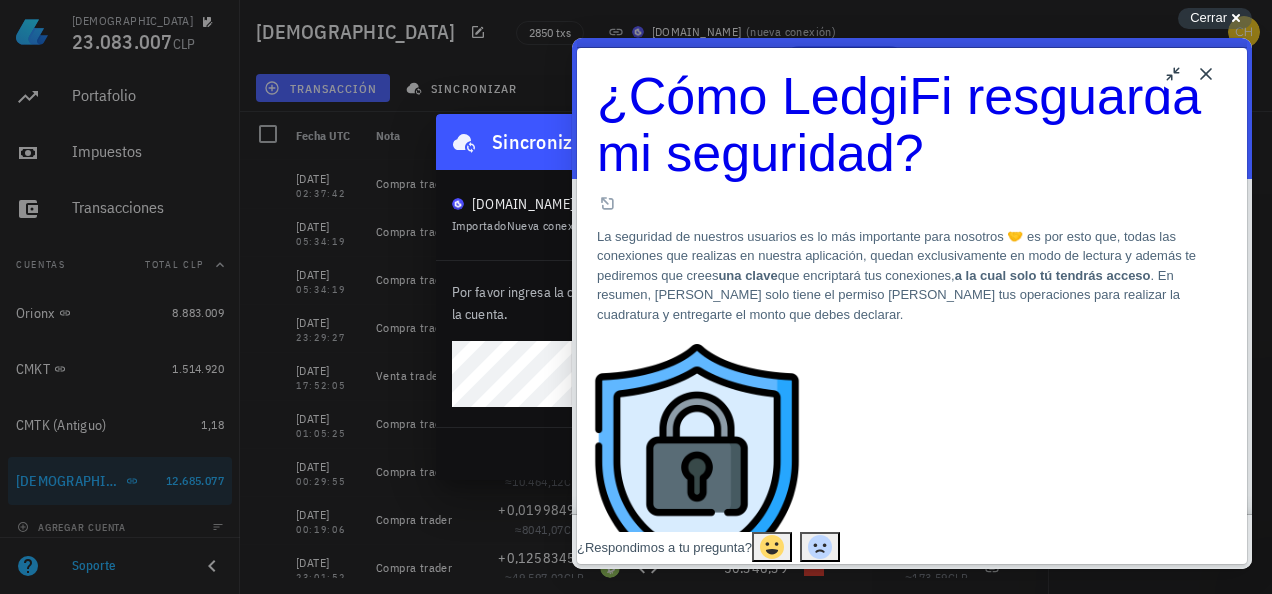 click on "Close" at bounding box center (1206, 74) 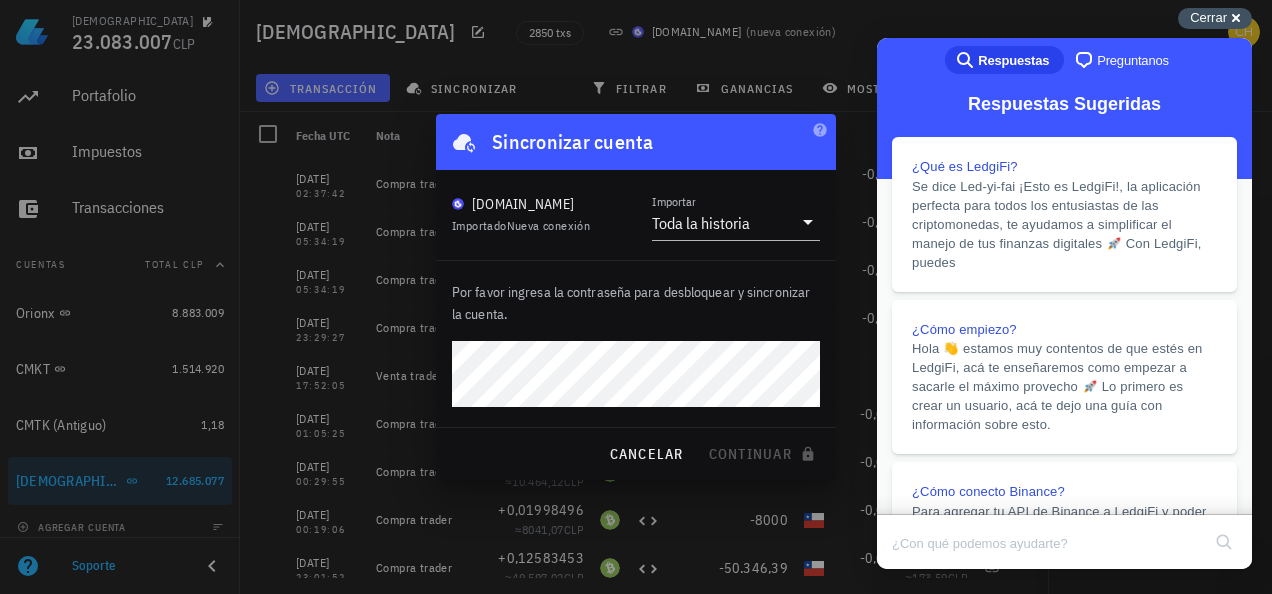 click on "Cerrar" at bounding box center (1208, 17) 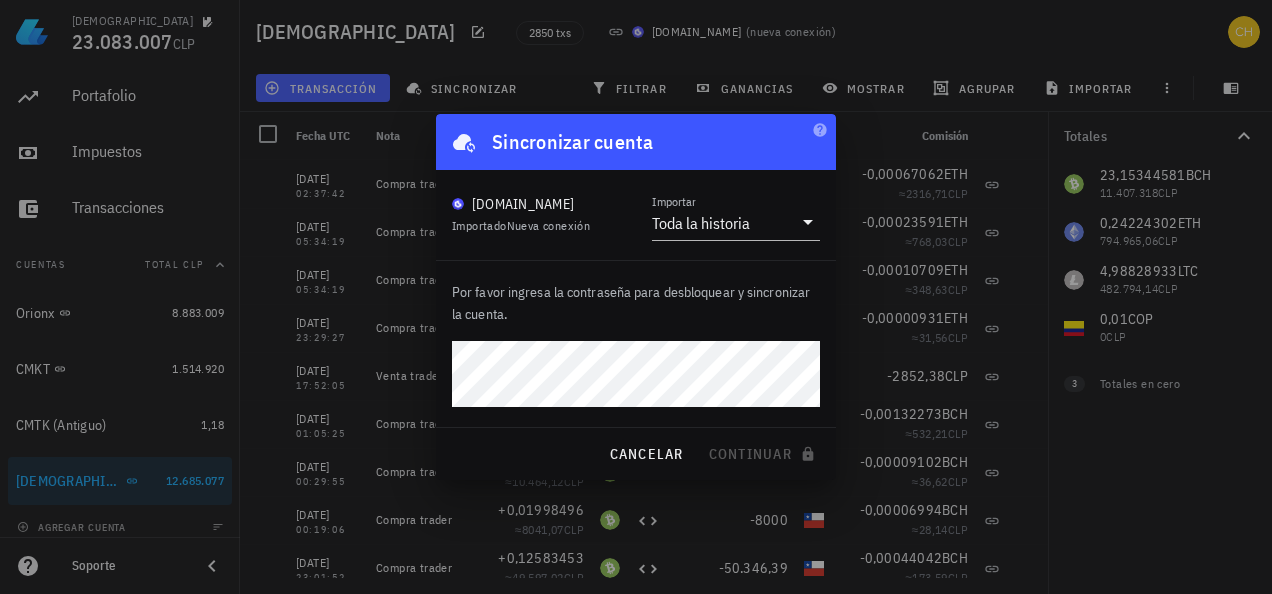 click at bounding box center [636, 297] 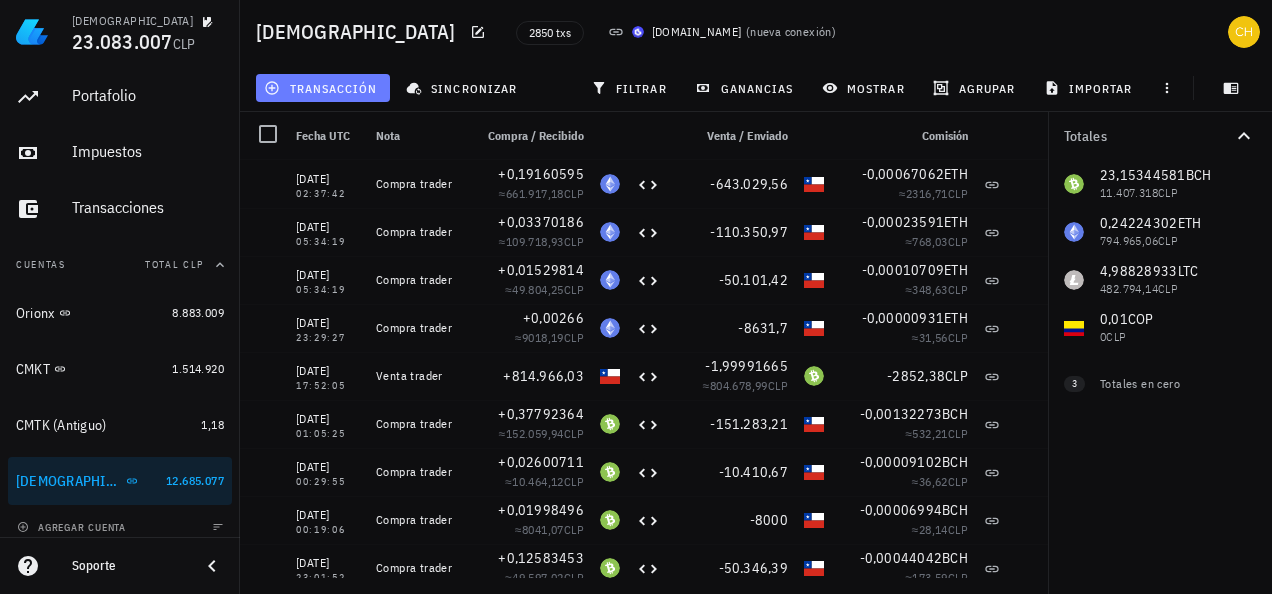 click on "transacción" at bounding box center (322, 88) 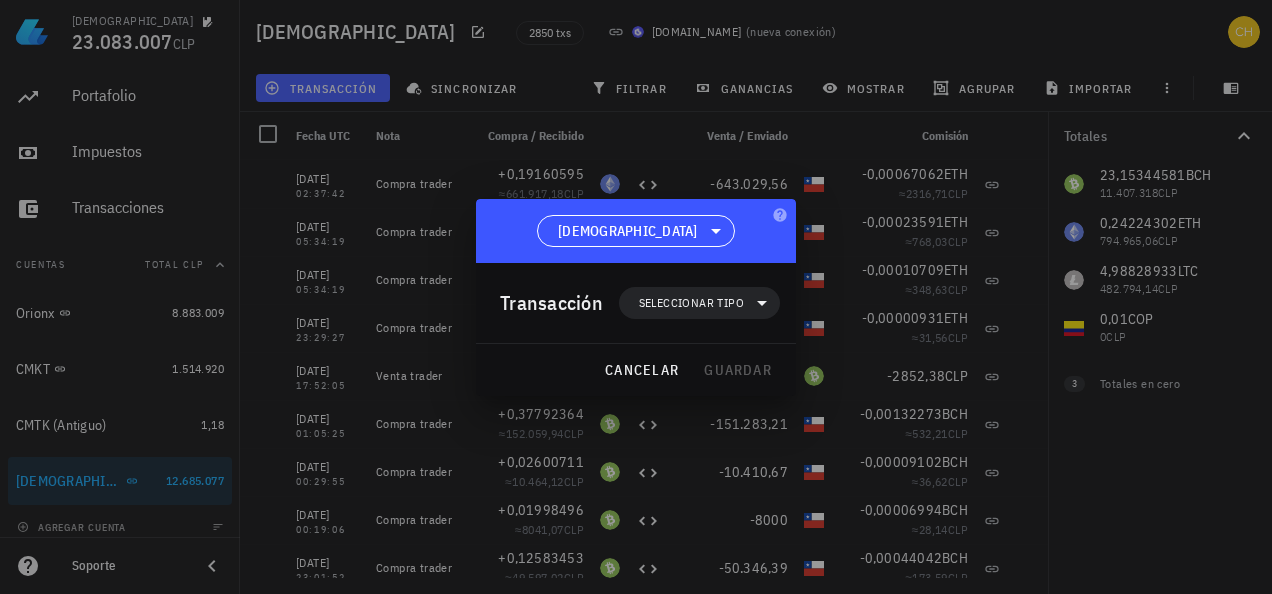 click at bounding box center (636, 297) 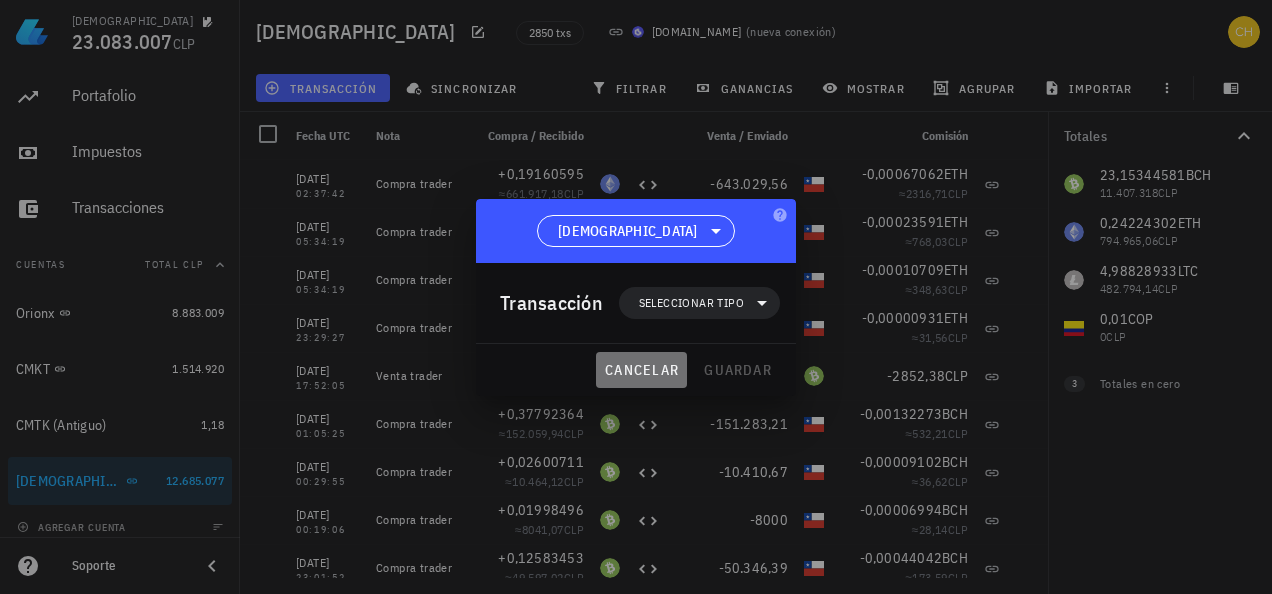 click on "cancelar" at bounding box center (641, 370) 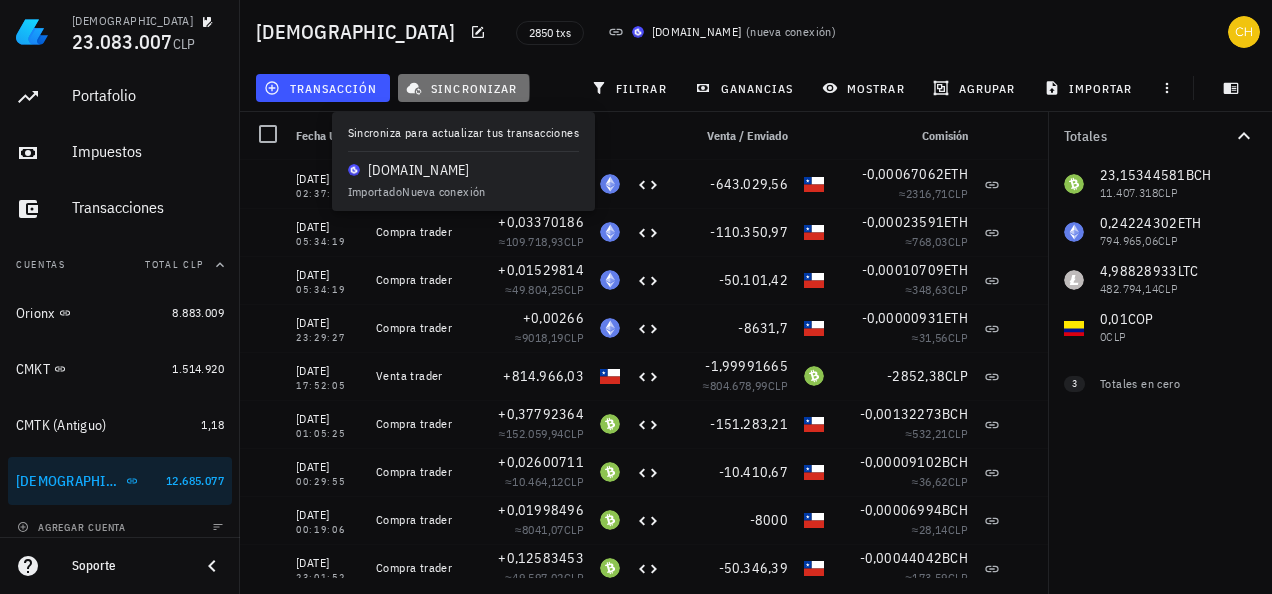 click on "sincronizar" at bounding box center (464, 88) 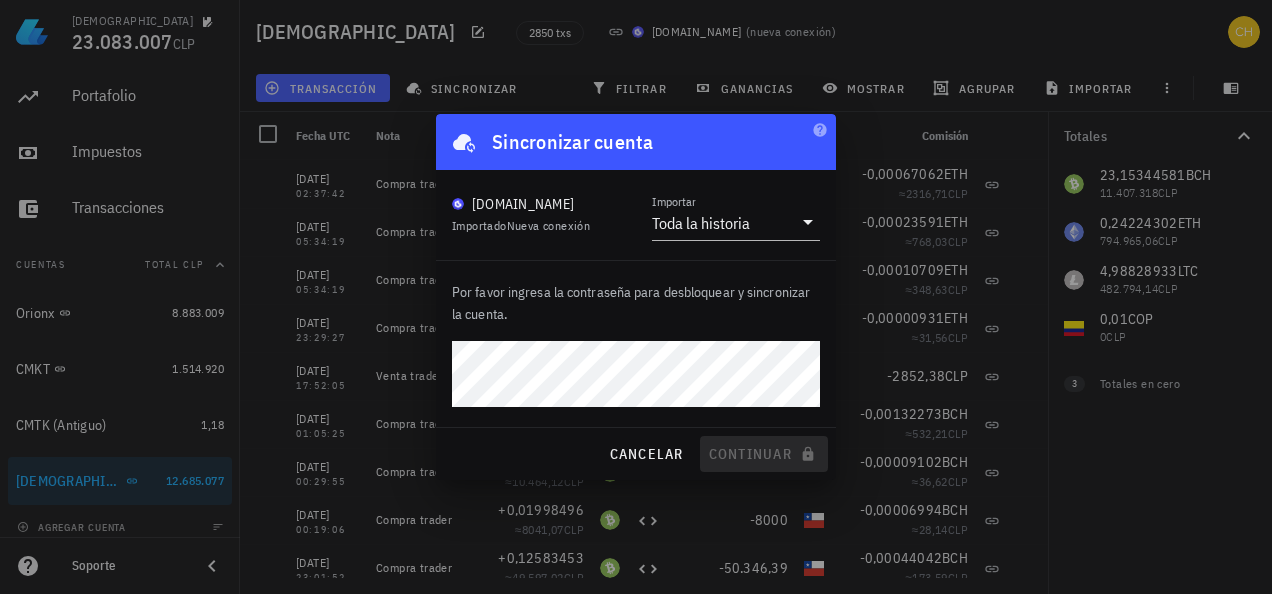 click on "cancelar
continuar" at bounding box center (636, 454) 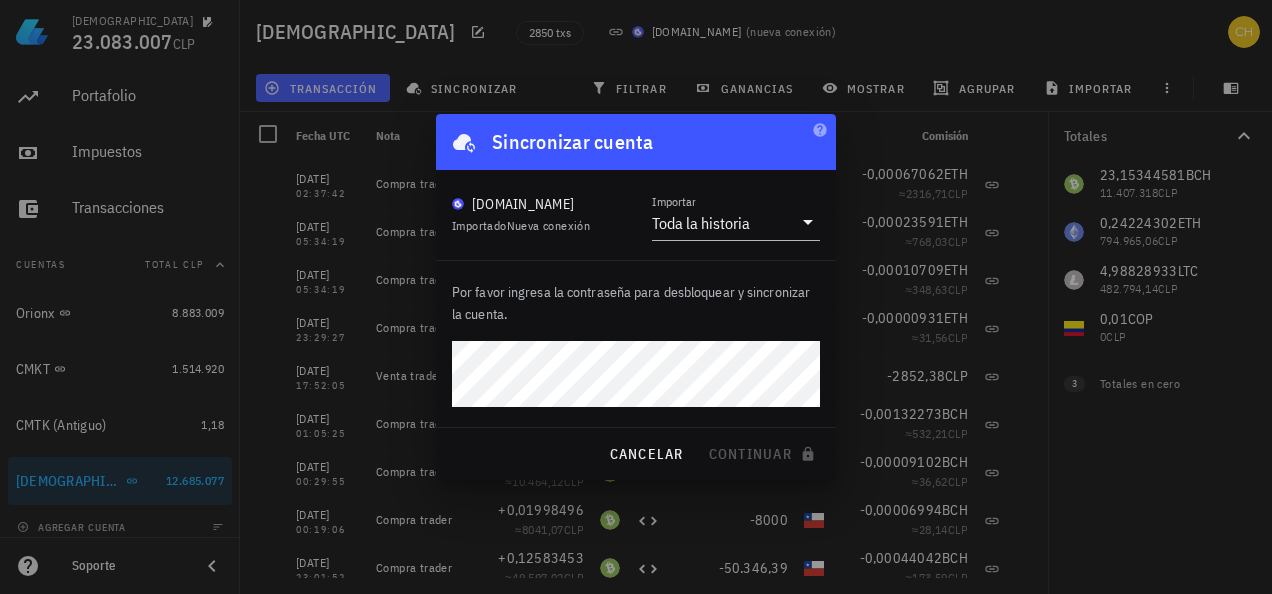 click on "Por favor ingresa la contraseña para desbloquear y sincronizar la cuenta." at bounding box center [636, 344] 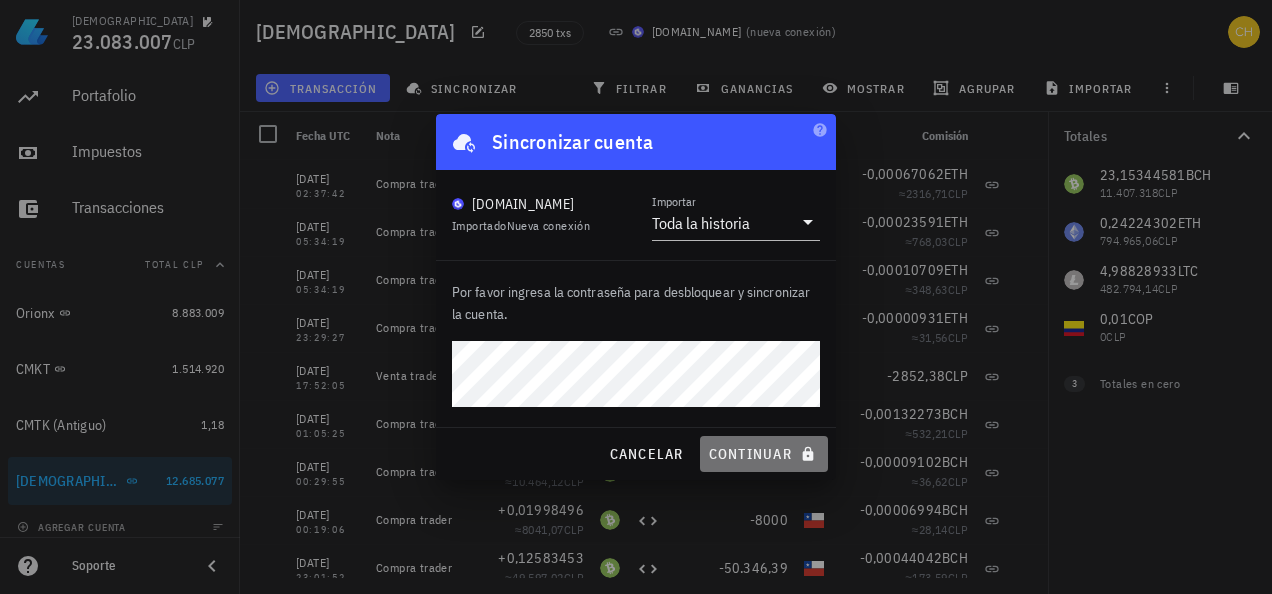 click on "continuar" at bounding box center [764, 454] 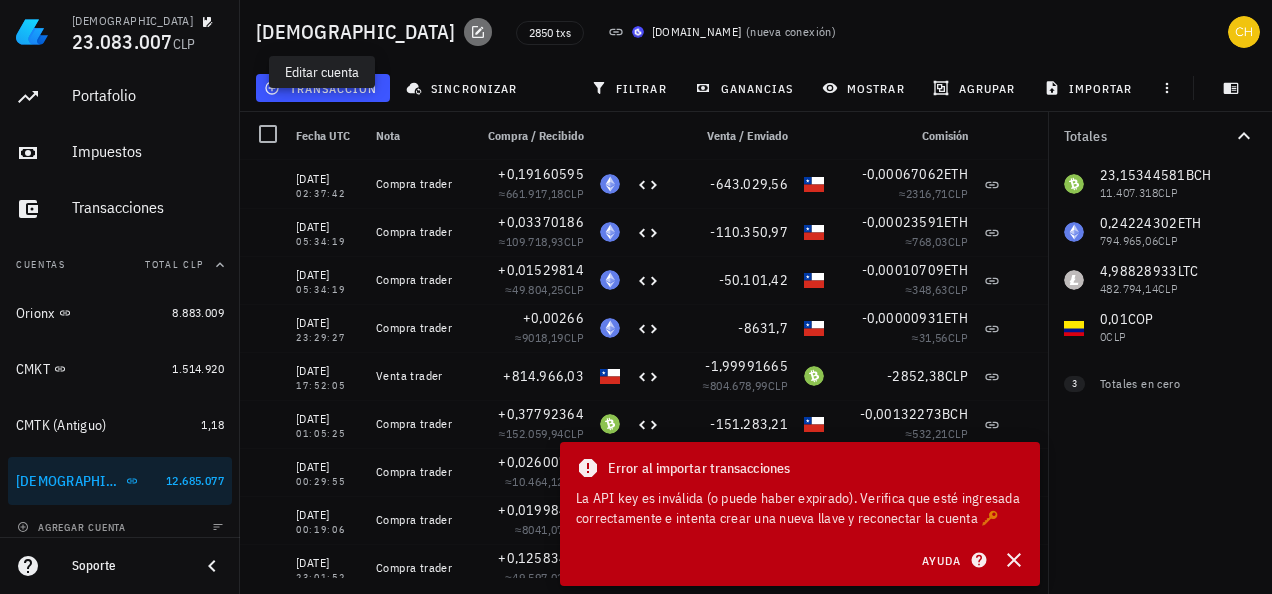 click 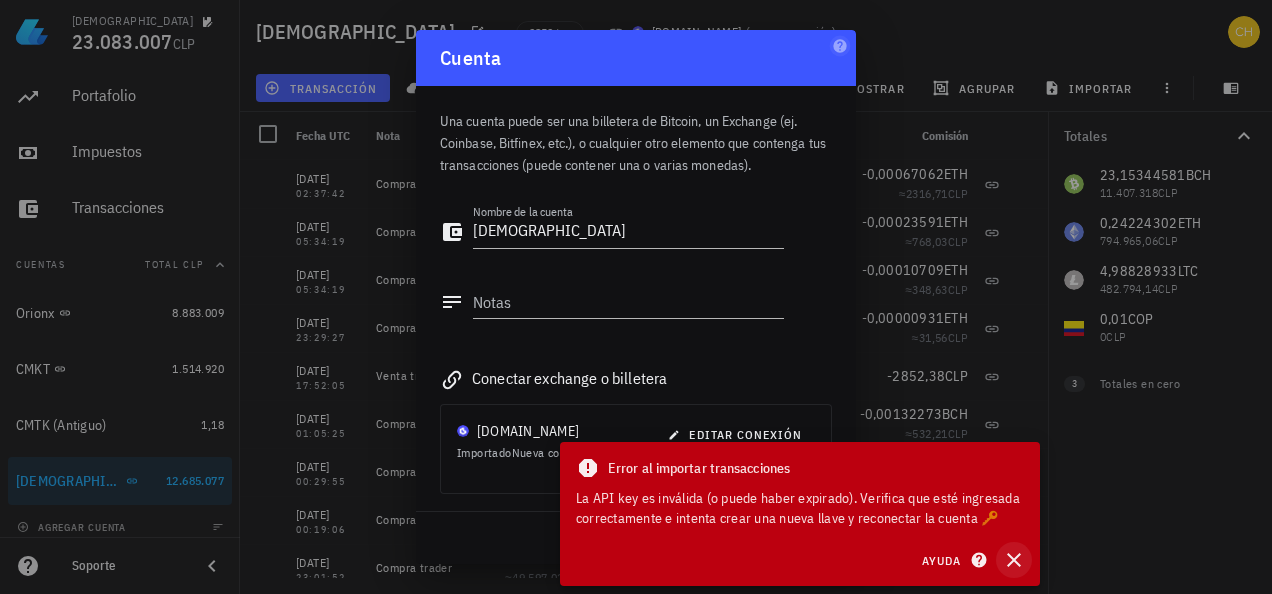click 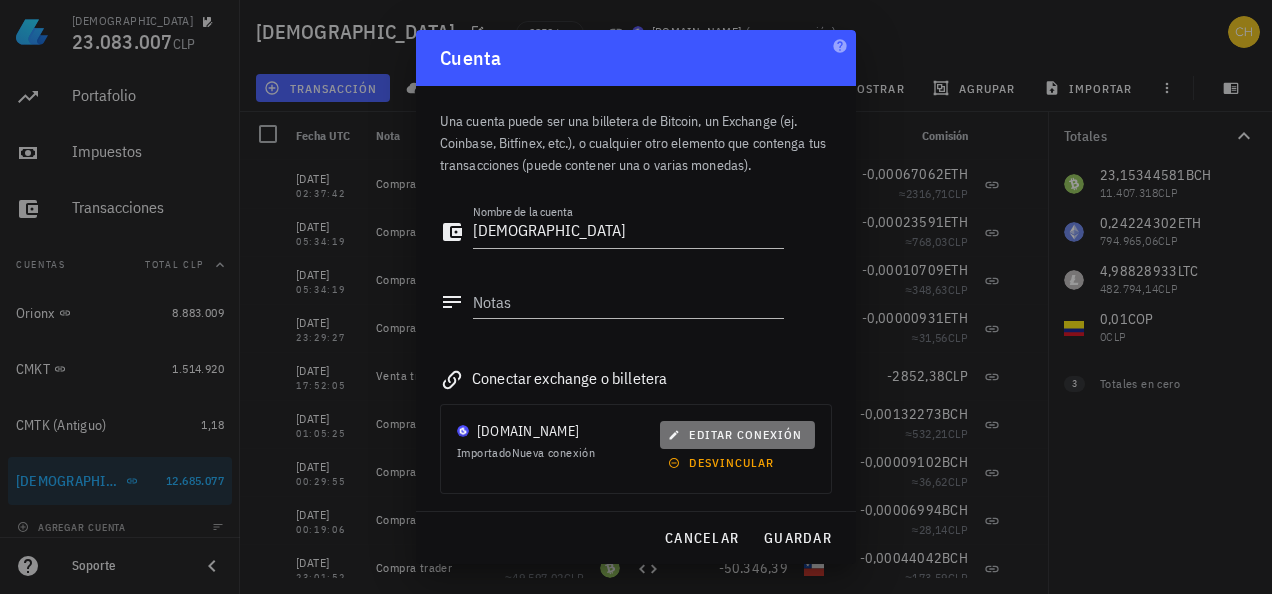 click on "editar conexión" at bounding box center [737, 434] 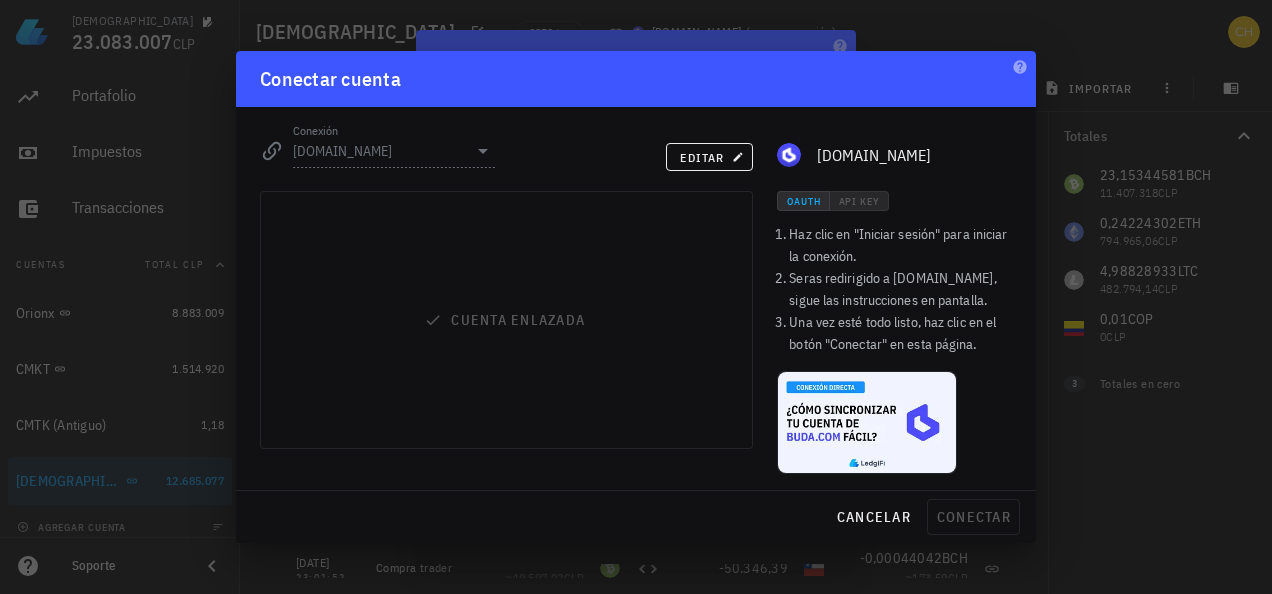 click on "OAuth   API Key" at bounding box center [894, 201] 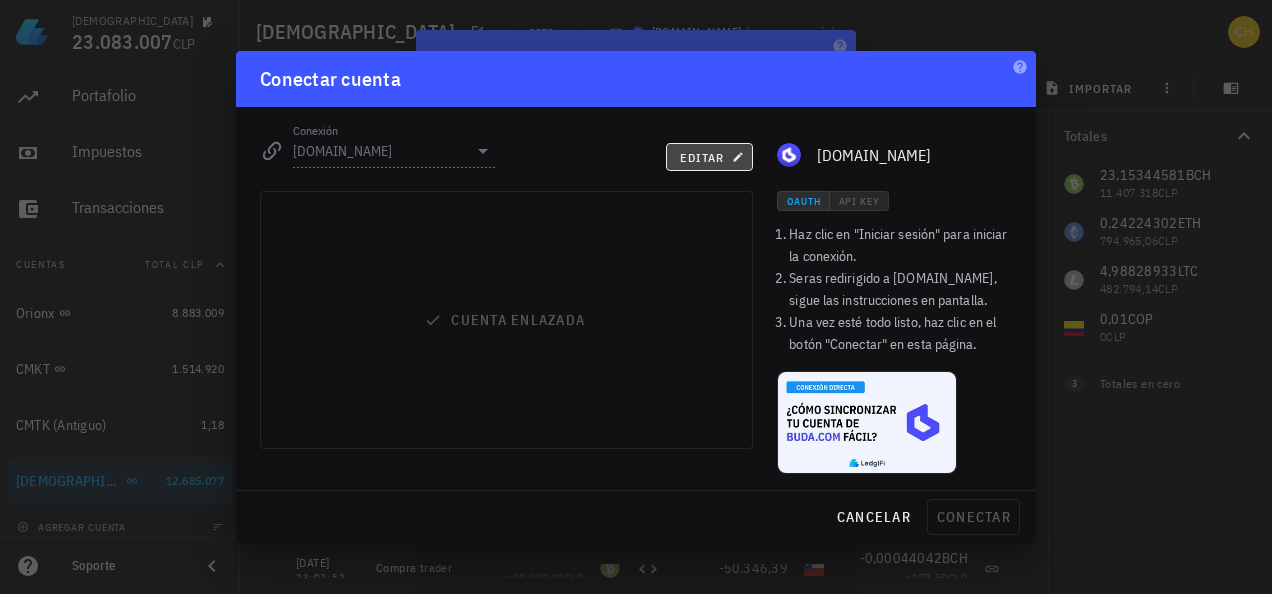 click on "editar" at bounding box center [709, 157] 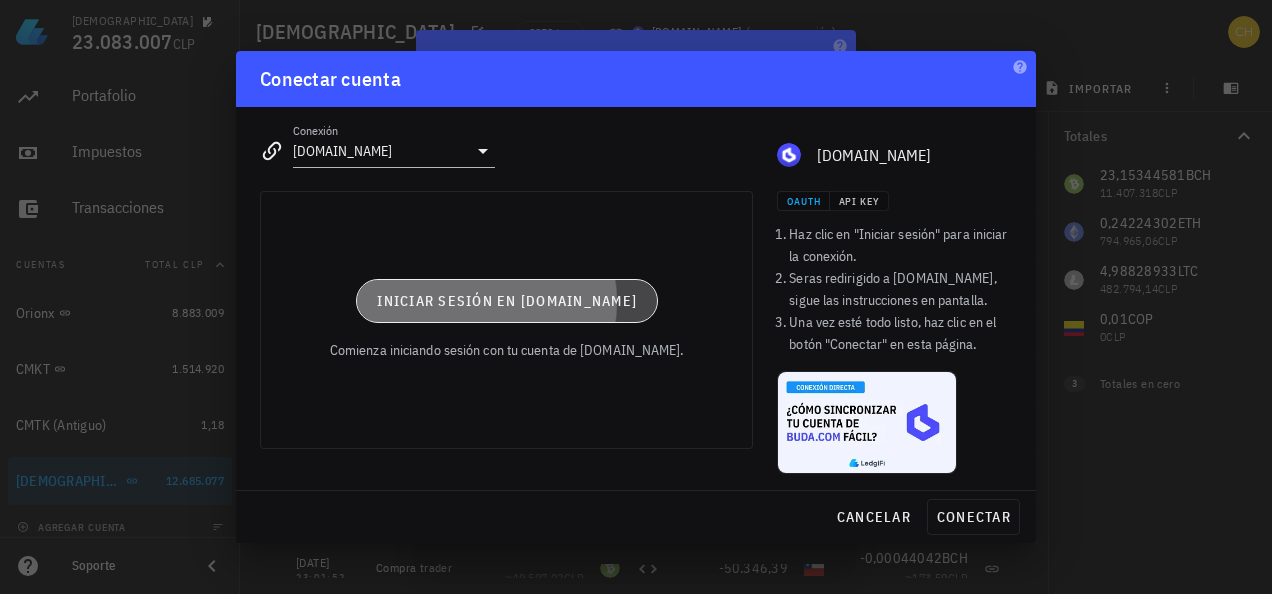 click on "Iniciar sesión en [DOMAIN_NAME]" at bounding box center (506, 301) 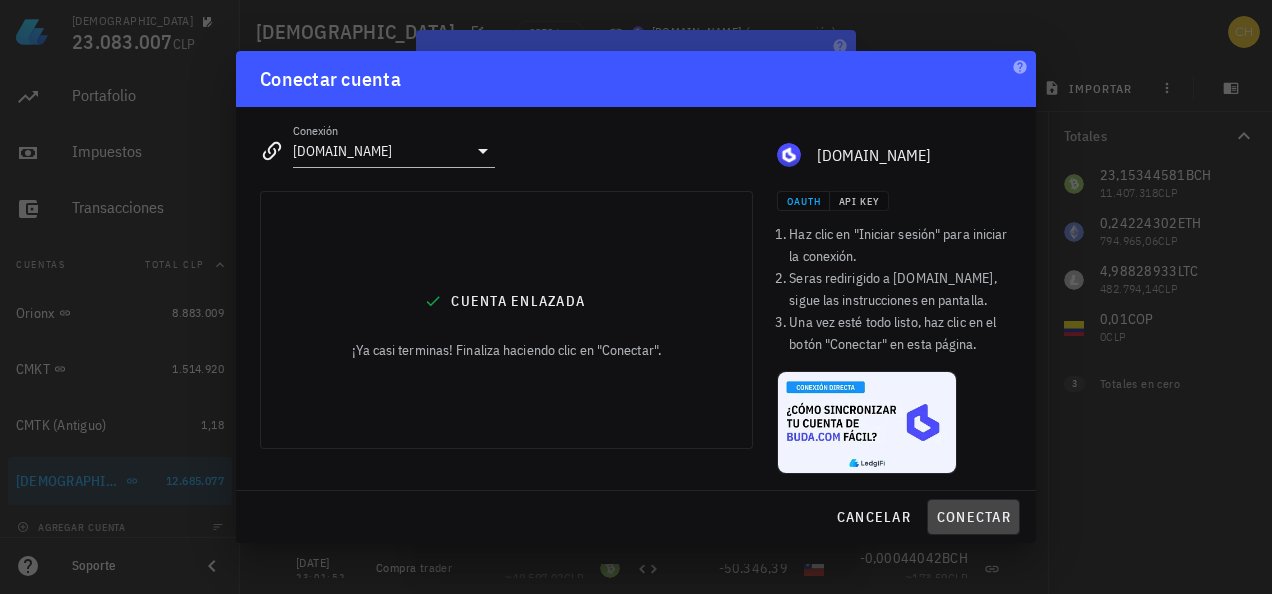 click on "conectar" at bounding box center [973, 517] 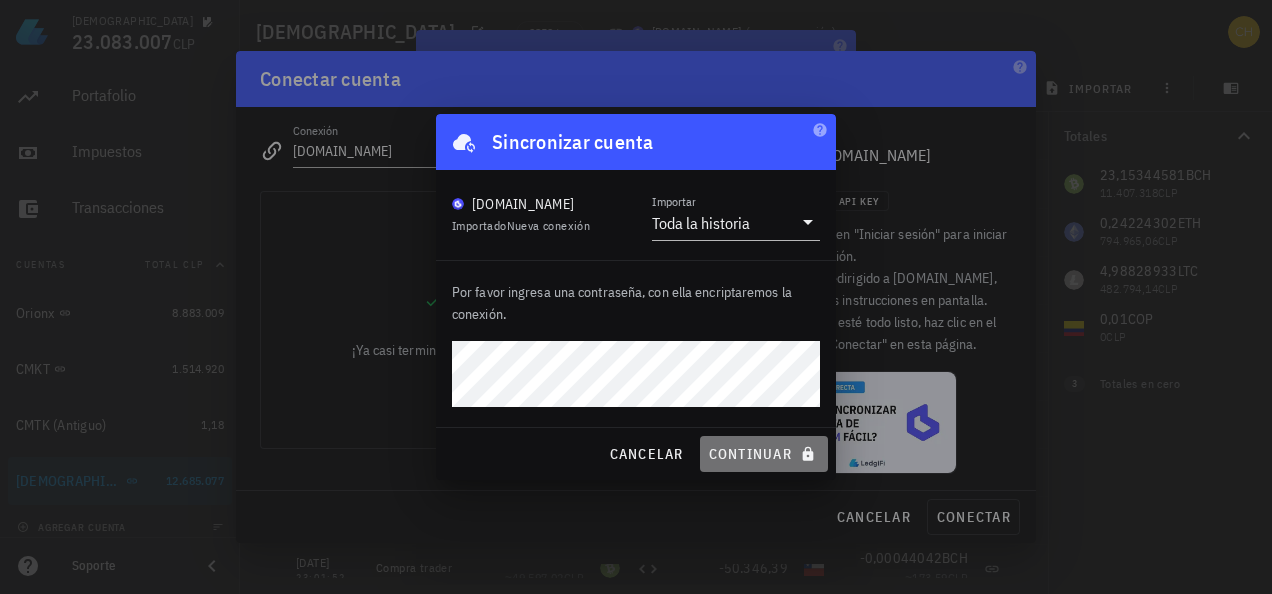 click on "continuar" at bounding box center [764, 454] 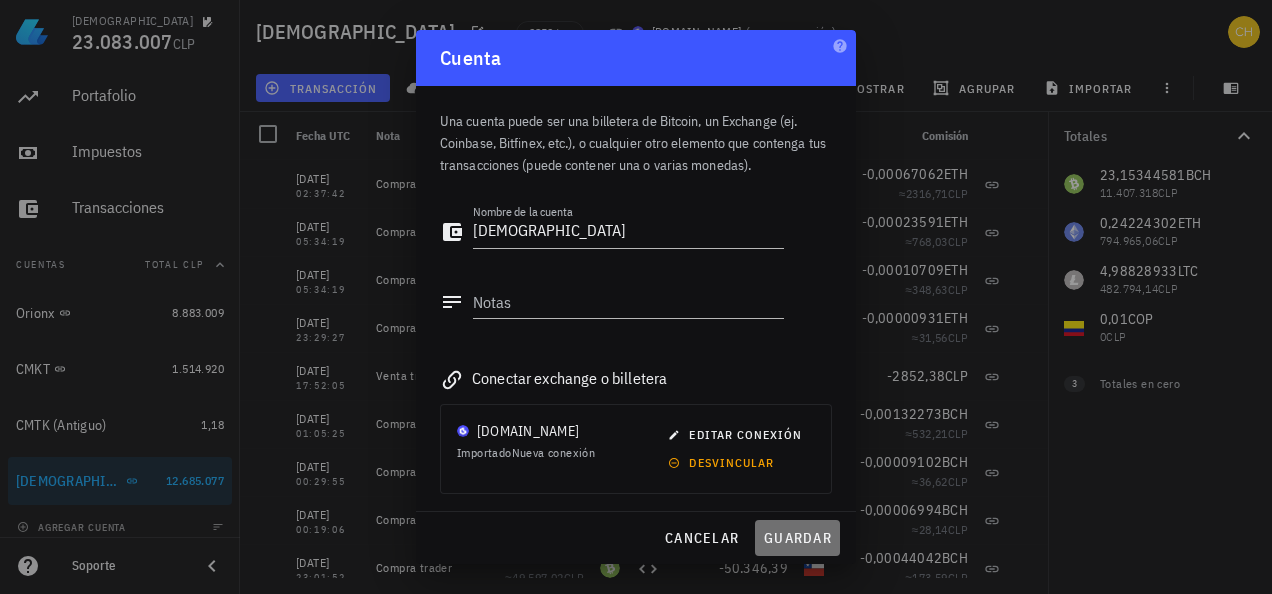 click on "guardar" at bounding box center (797, 538) 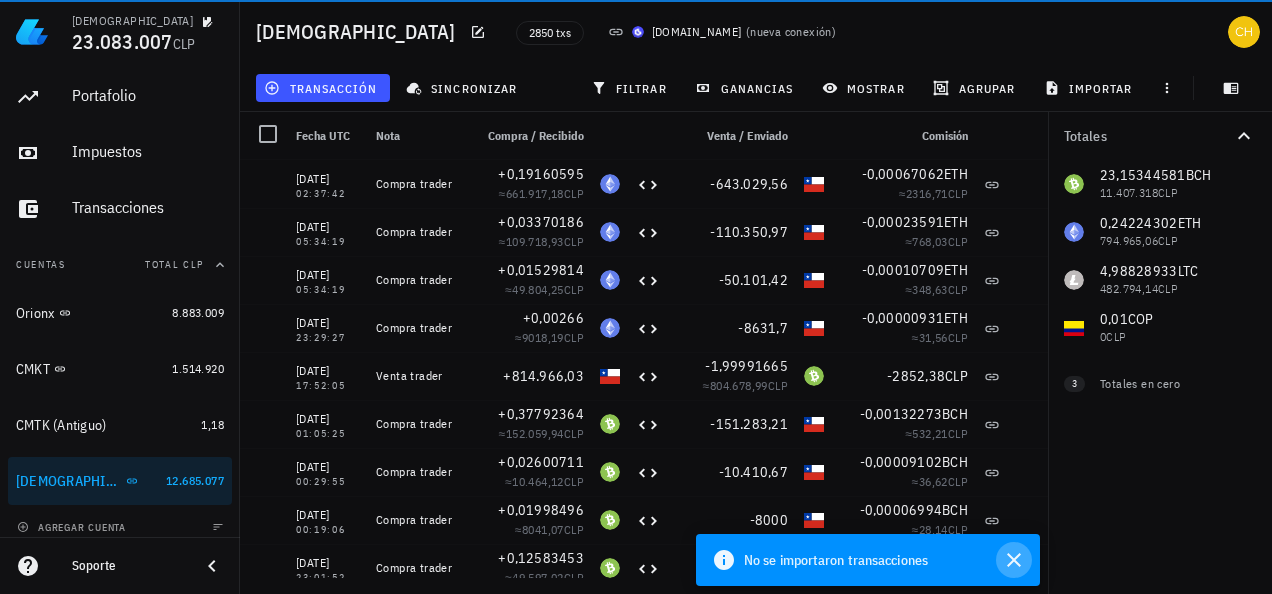click 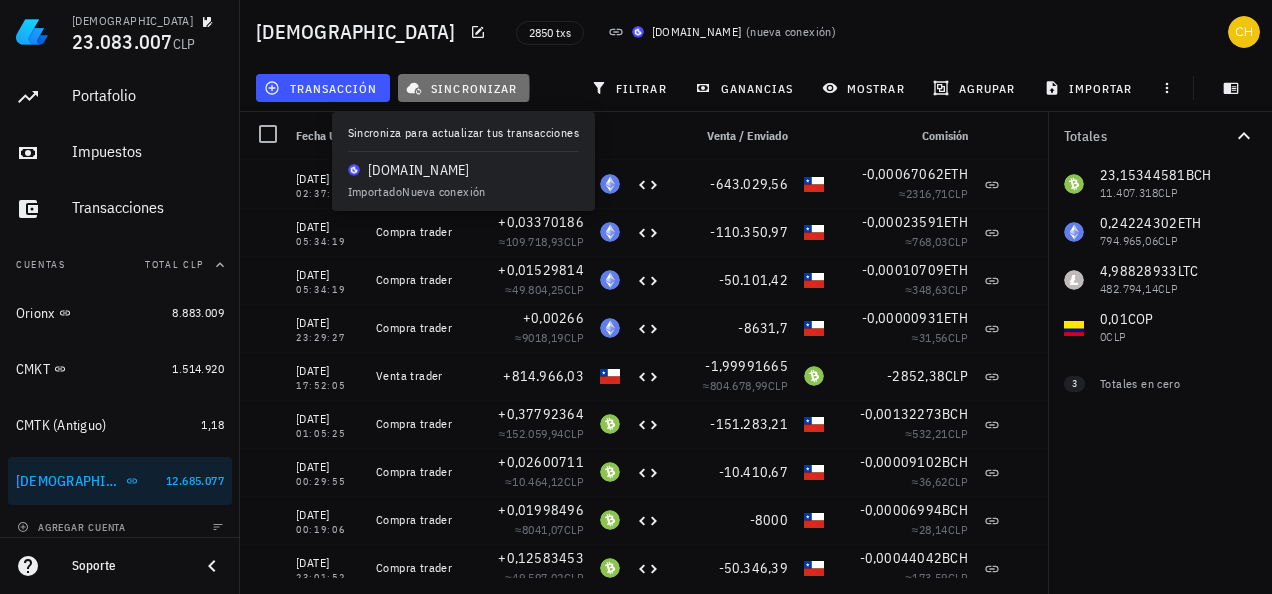 click on "sincronizar" at bounding box center (463, 88) 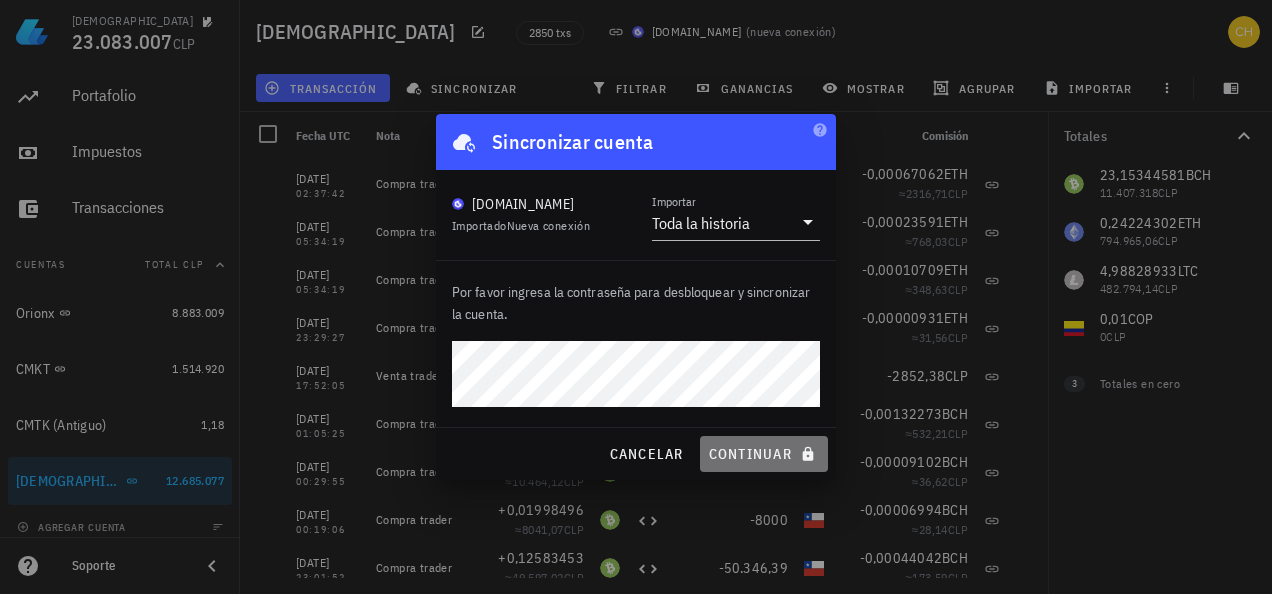 click on "continuar" at bounding box center (764, 454) 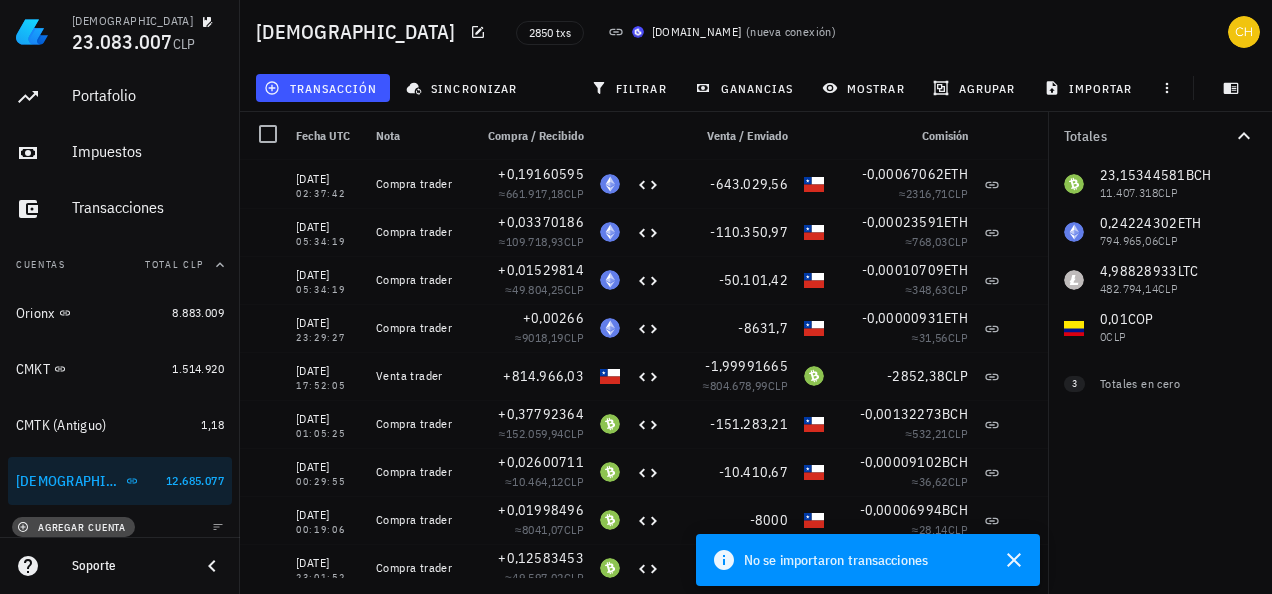 click on "agregar cuenta" at bounding box center [73, 527] 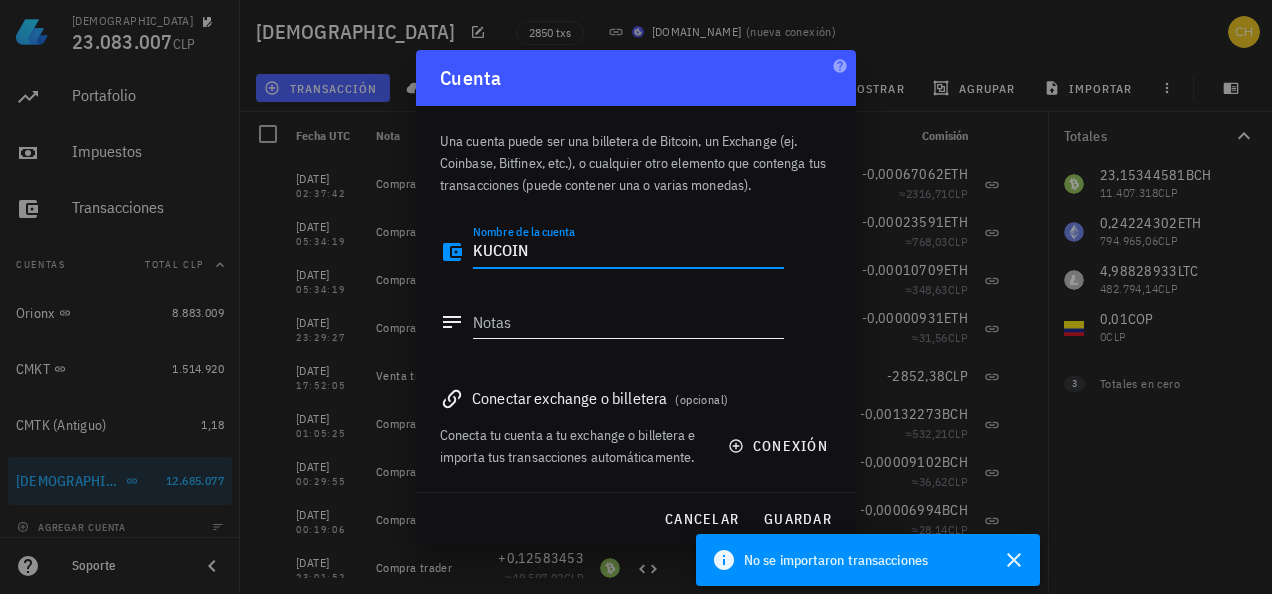 type on "KUCOIN" 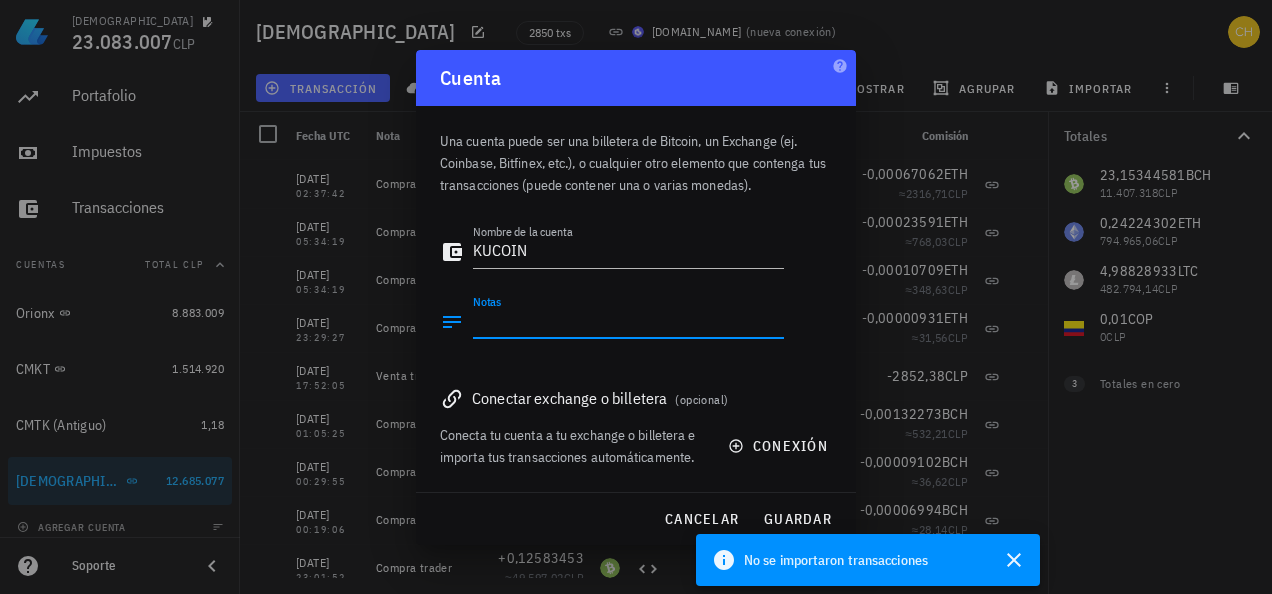 click on "Notas" at bounding box center (628, 322) 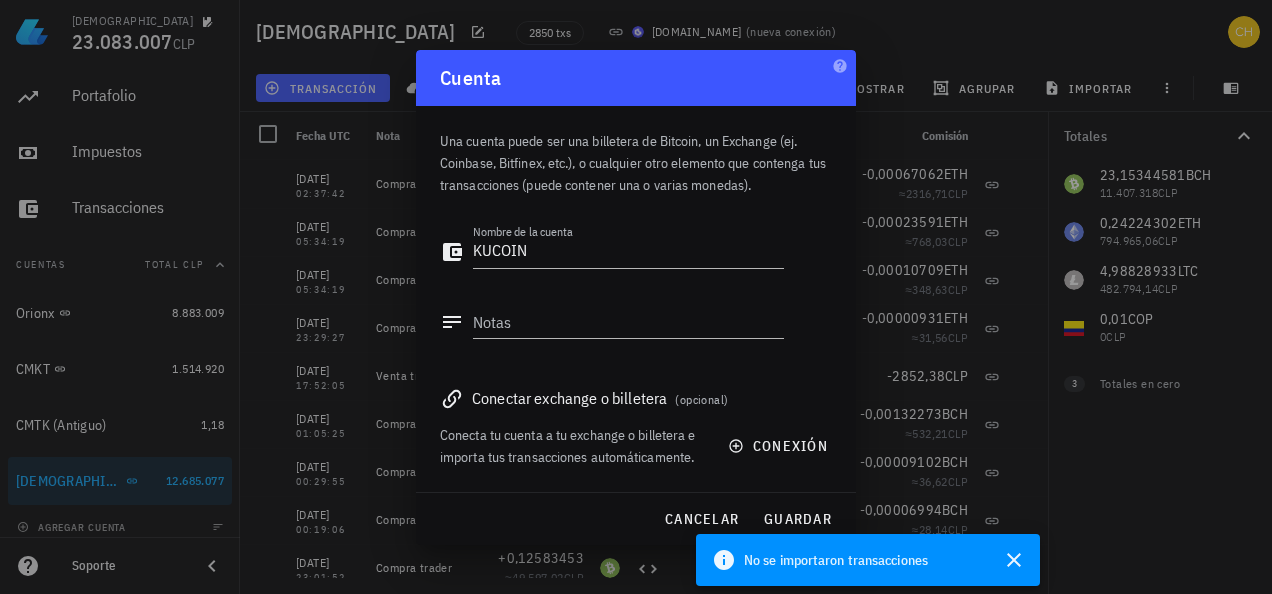 click on "Nombre de la cuenta KUCOIN   Notas" at bounding box center [636, 290] 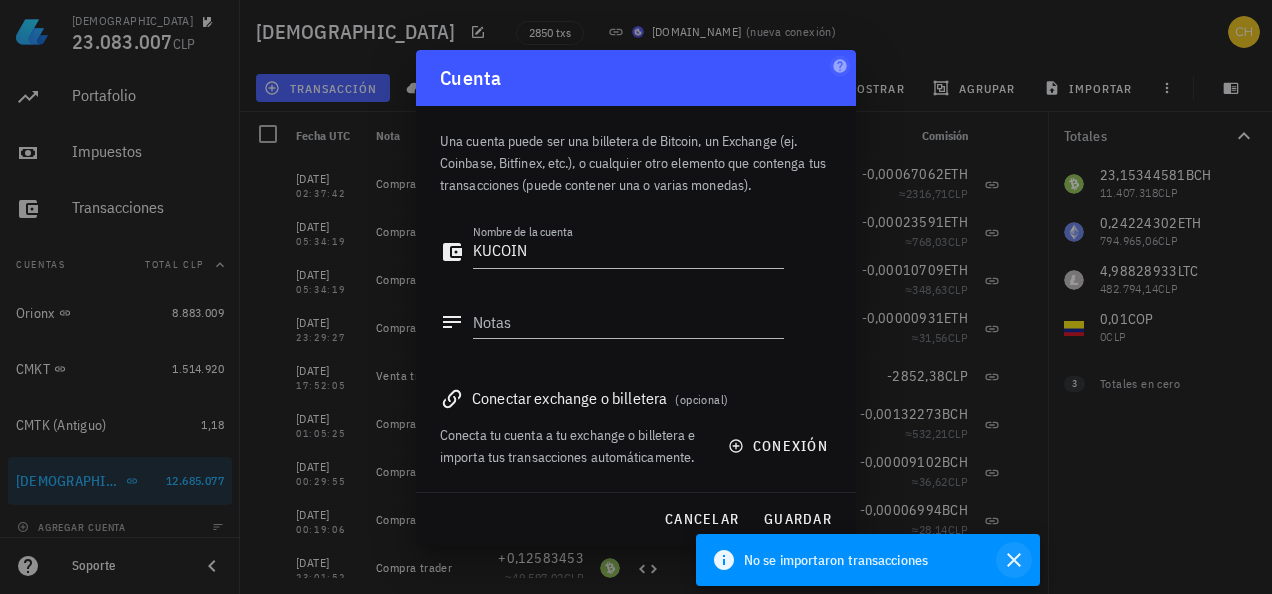 click 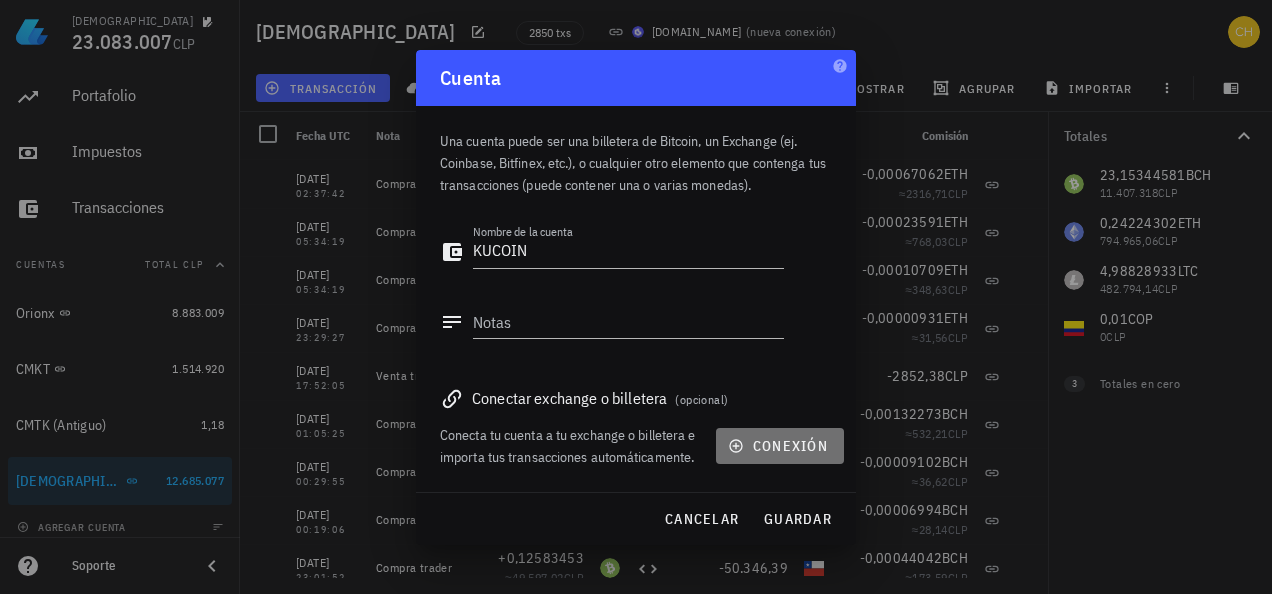 click on "conexión" at bounding box center [780, 446] 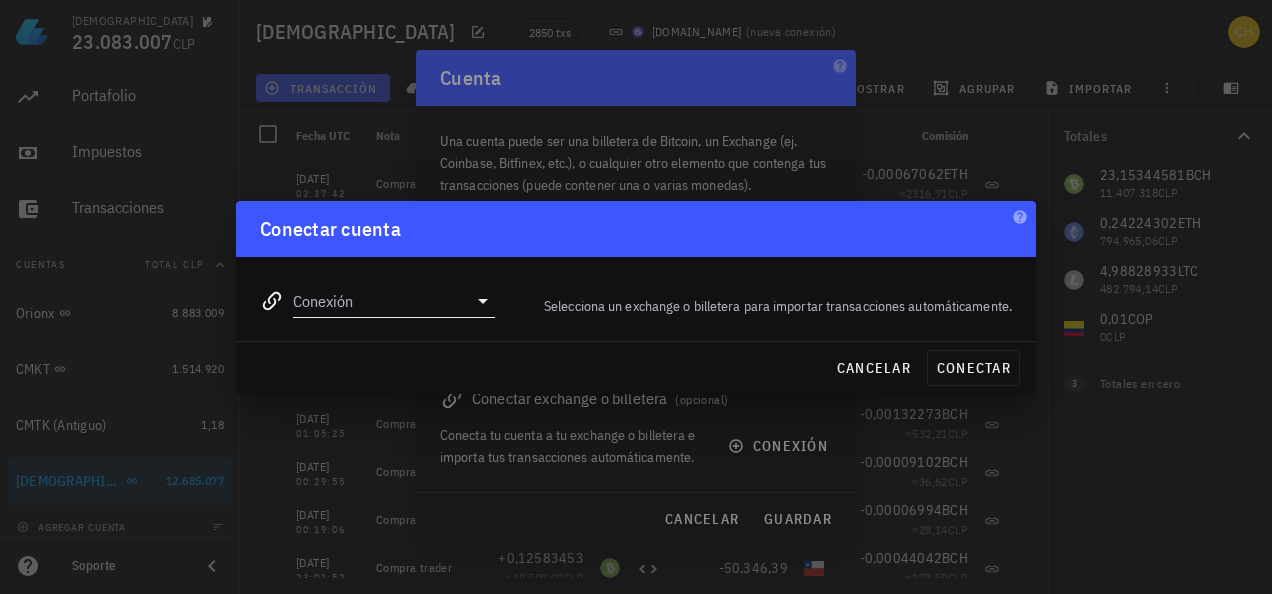 click 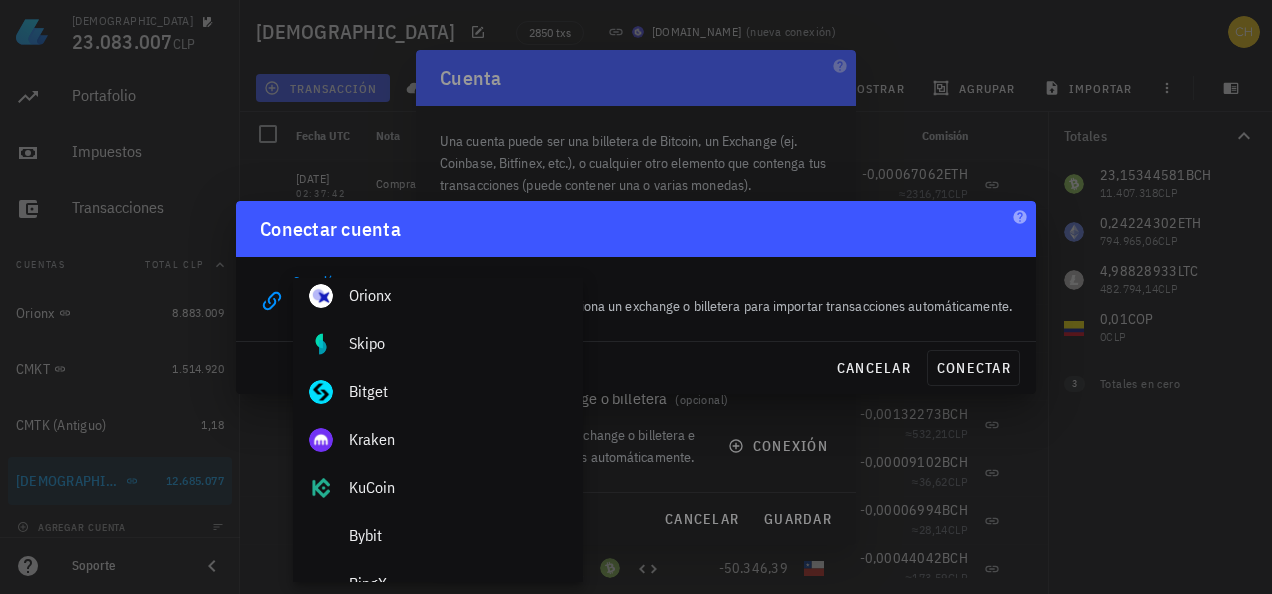 scroll, scrollTop: 214, scrollLeft: 0, axis: vertical 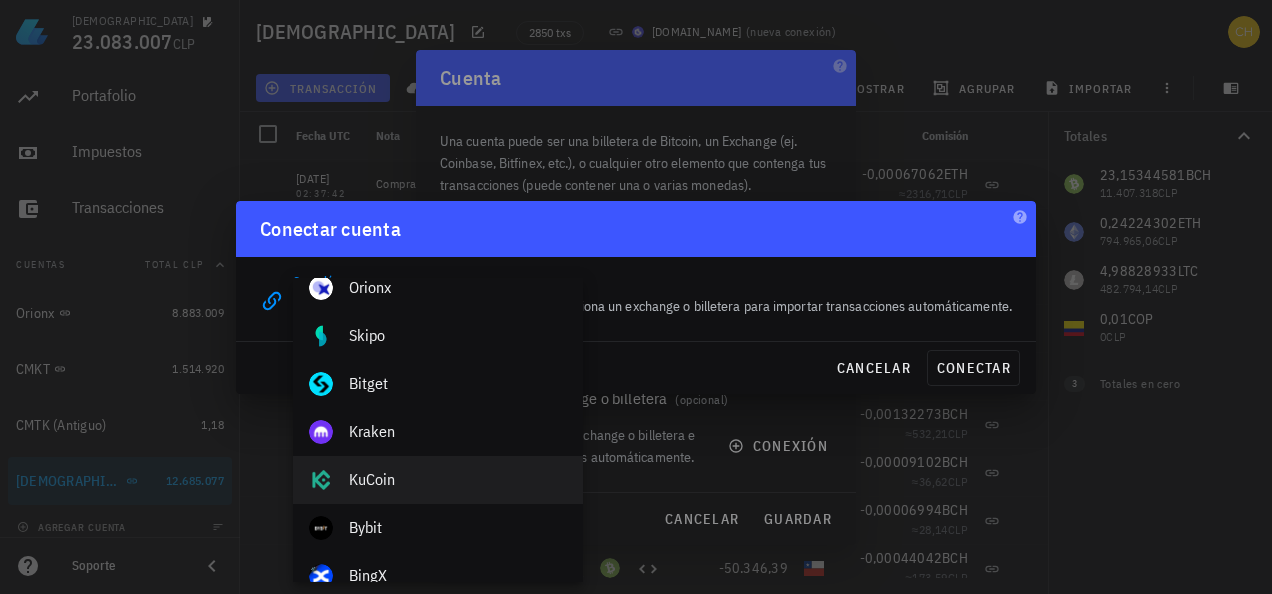 click on "KuCoin" at bounding box center (458, 479) 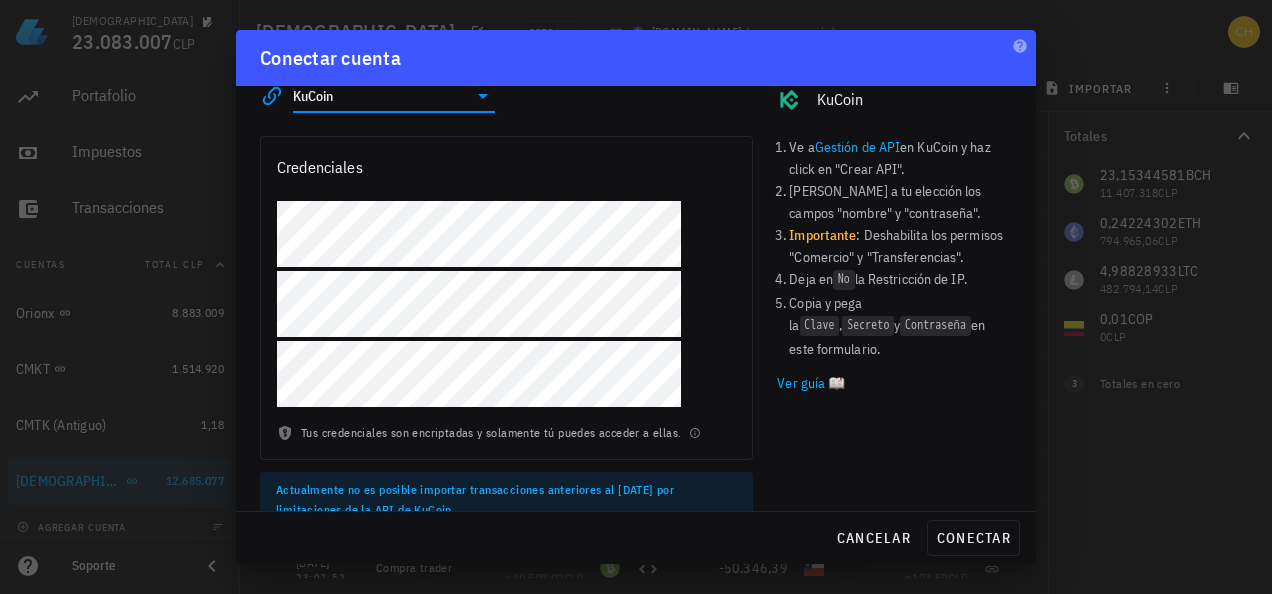 scroll, scrollTop: 36, scrollLeft: 0, axis: vertical 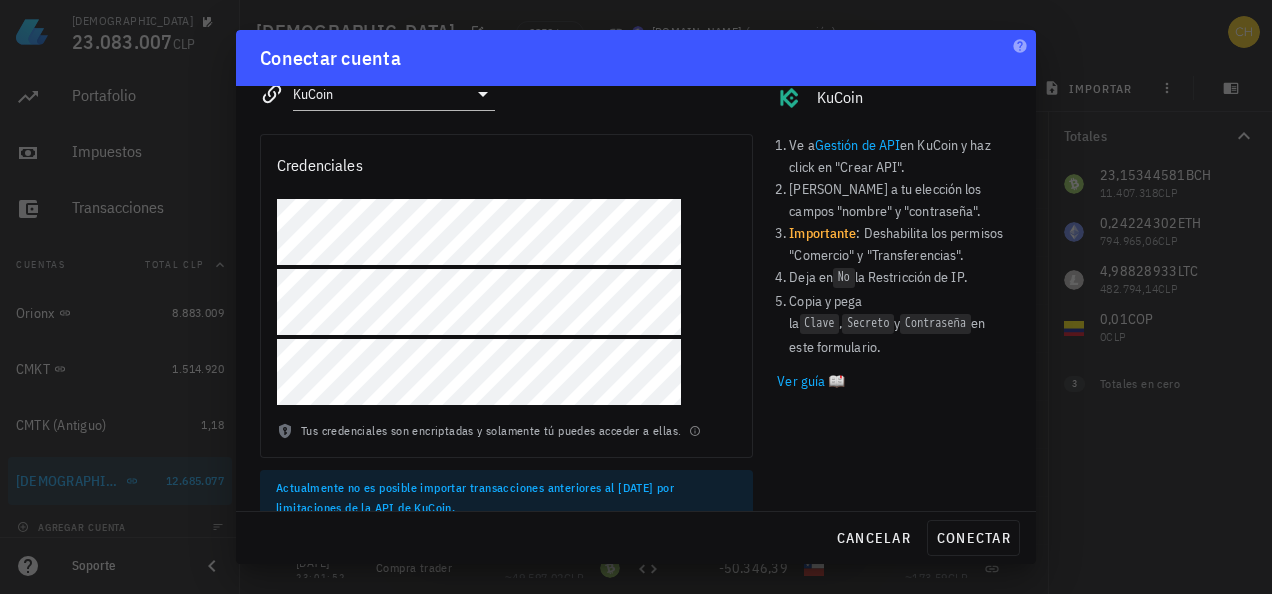 click at bounding box center (506, 310) 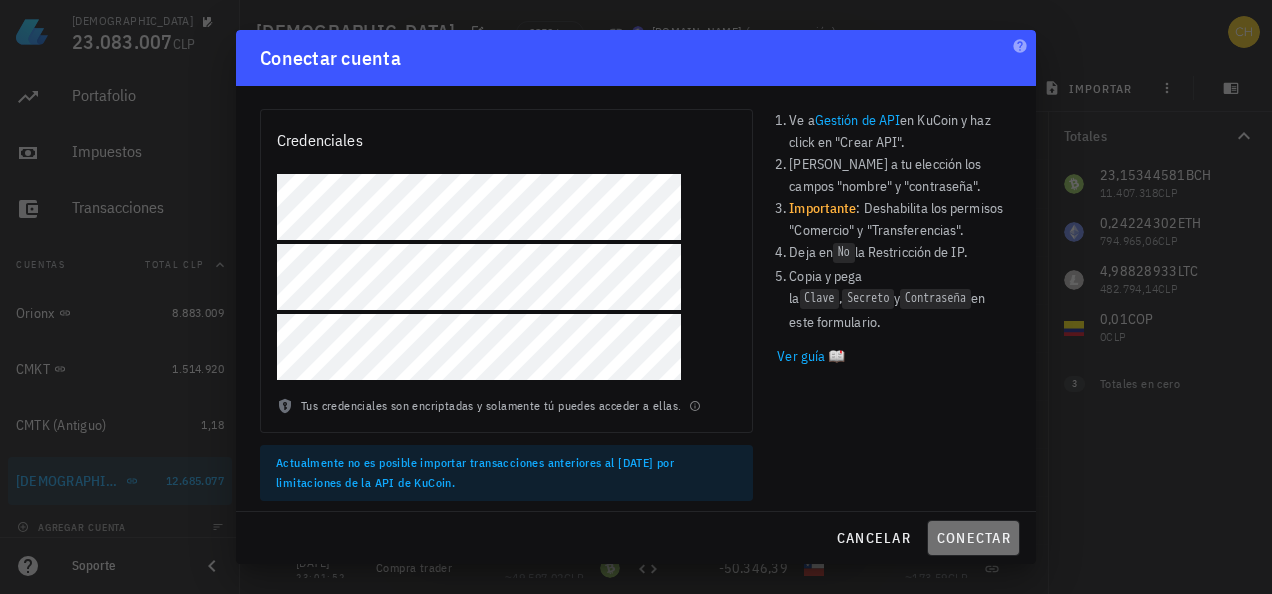 click on "conectar" at bounding box center [973, 538] 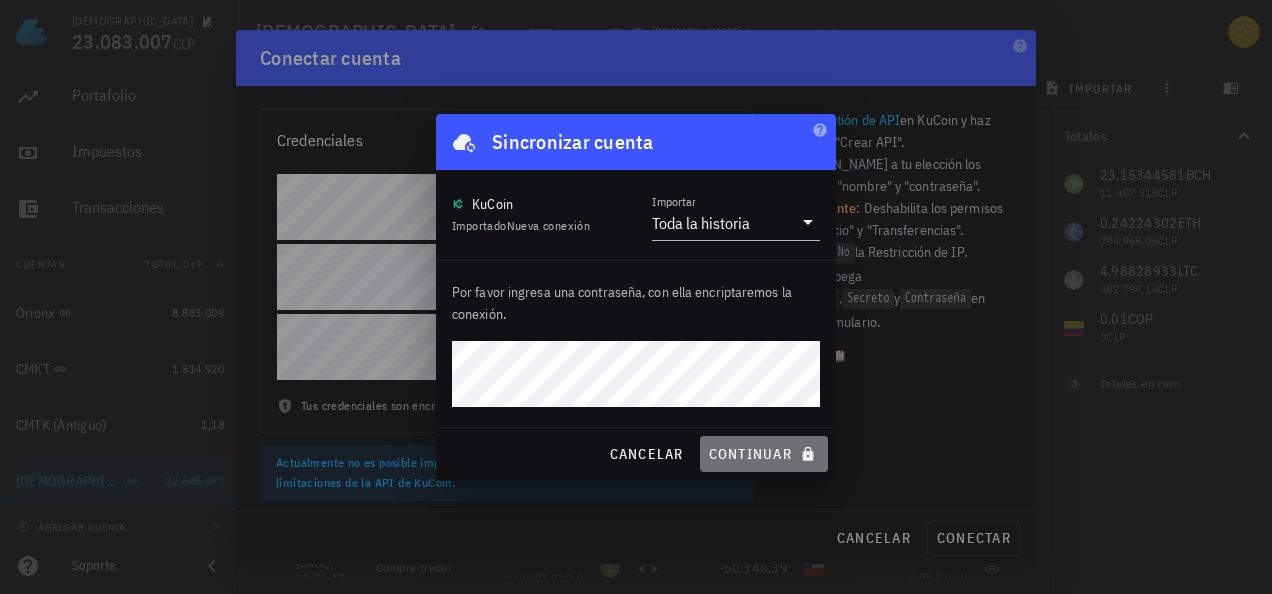 click on "continuar" at bounding box center (764, 454) 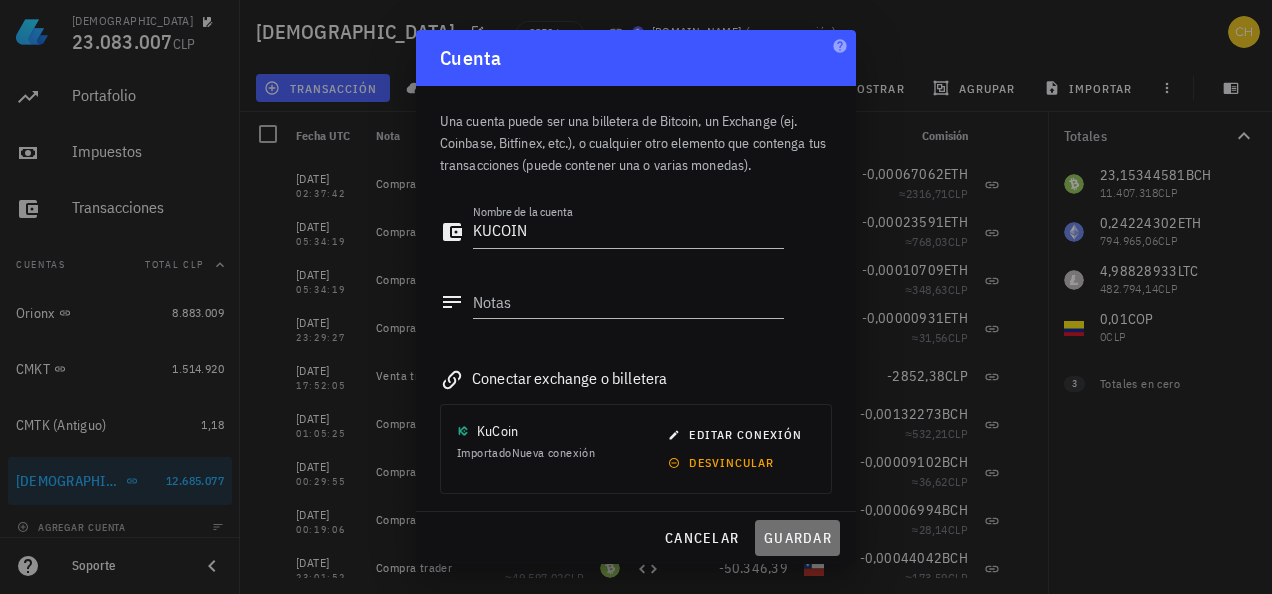 click on "guardar" at bounding box center [797, 538] 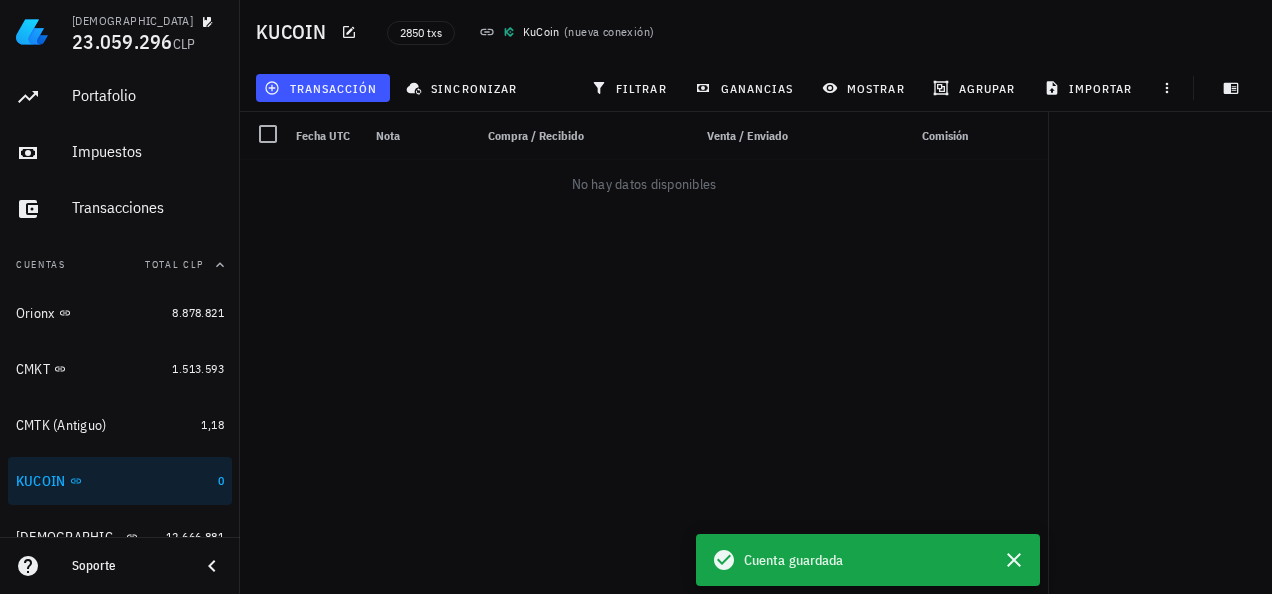 scroll, scrollTop: 122, scrollLeft: 0, axis: vertical 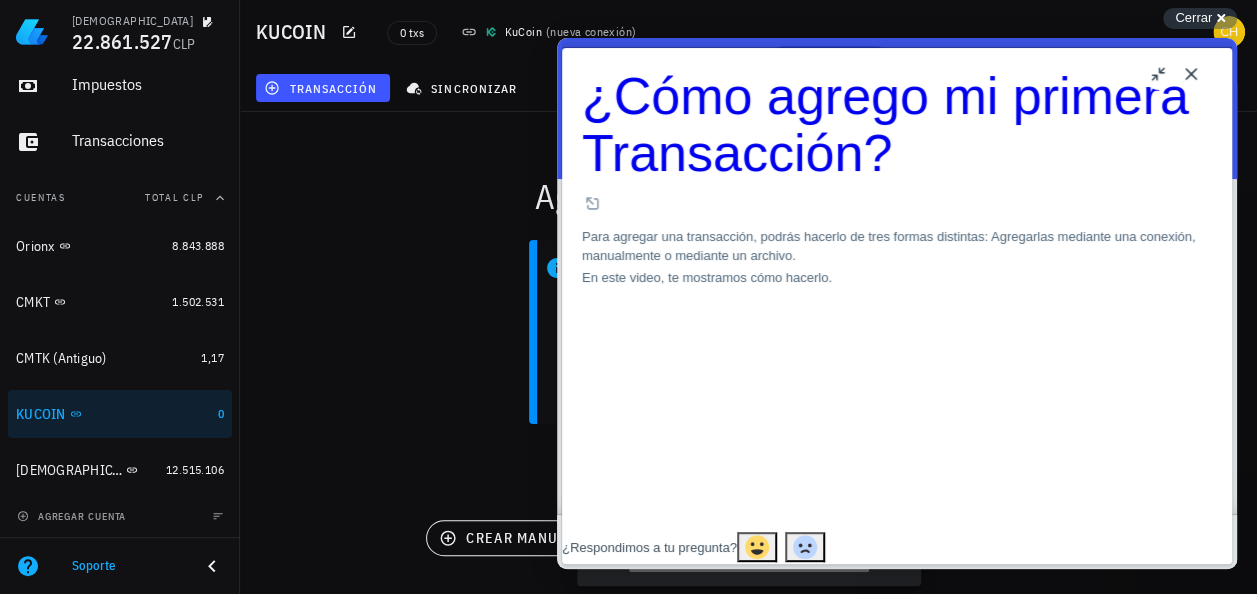 click on "Close" at bounding box center (1191, 74) 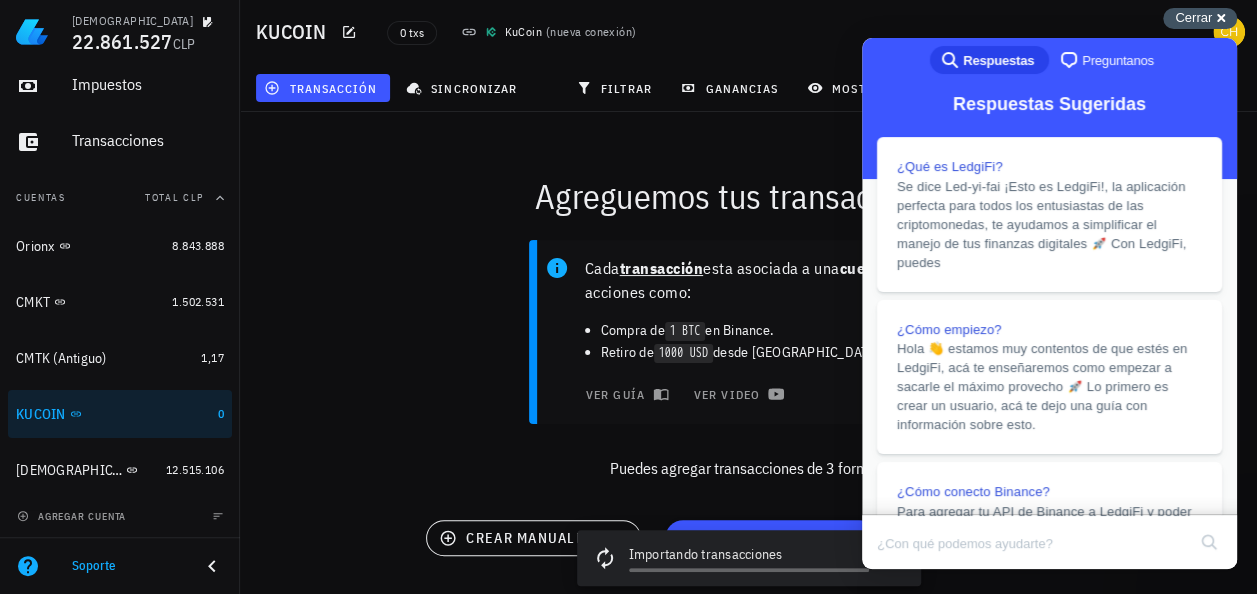 click on "Cerrar" at bounding box center [1193, 17] 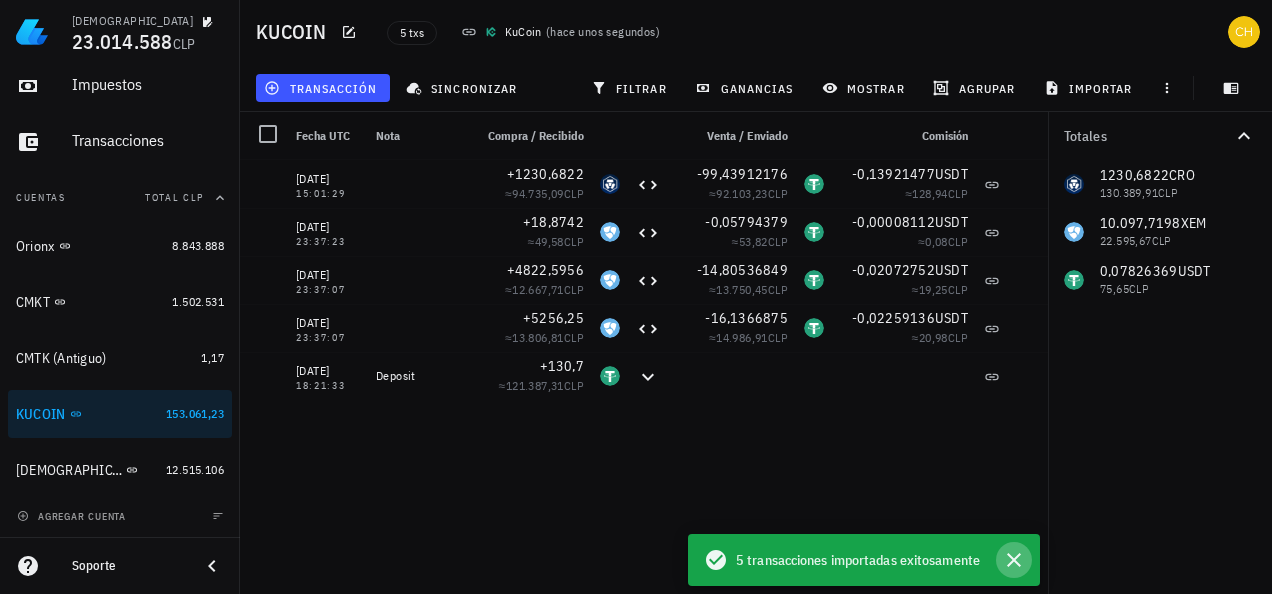 click 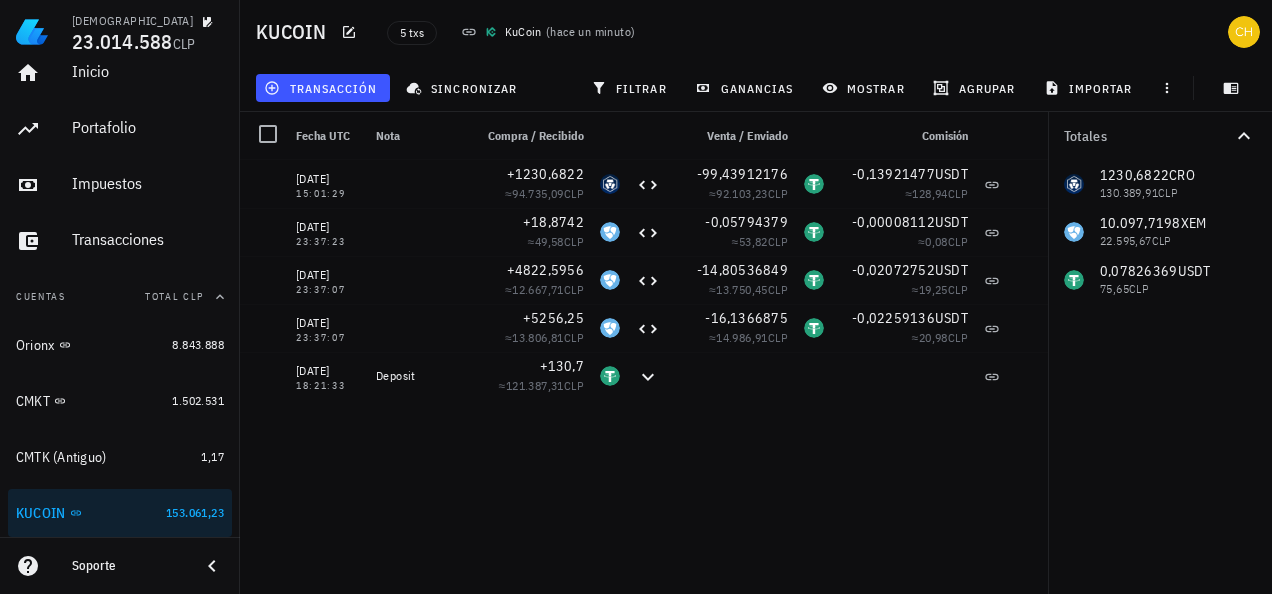 scroll, scrollTop: 0, scrollLeft: 0, axis: both 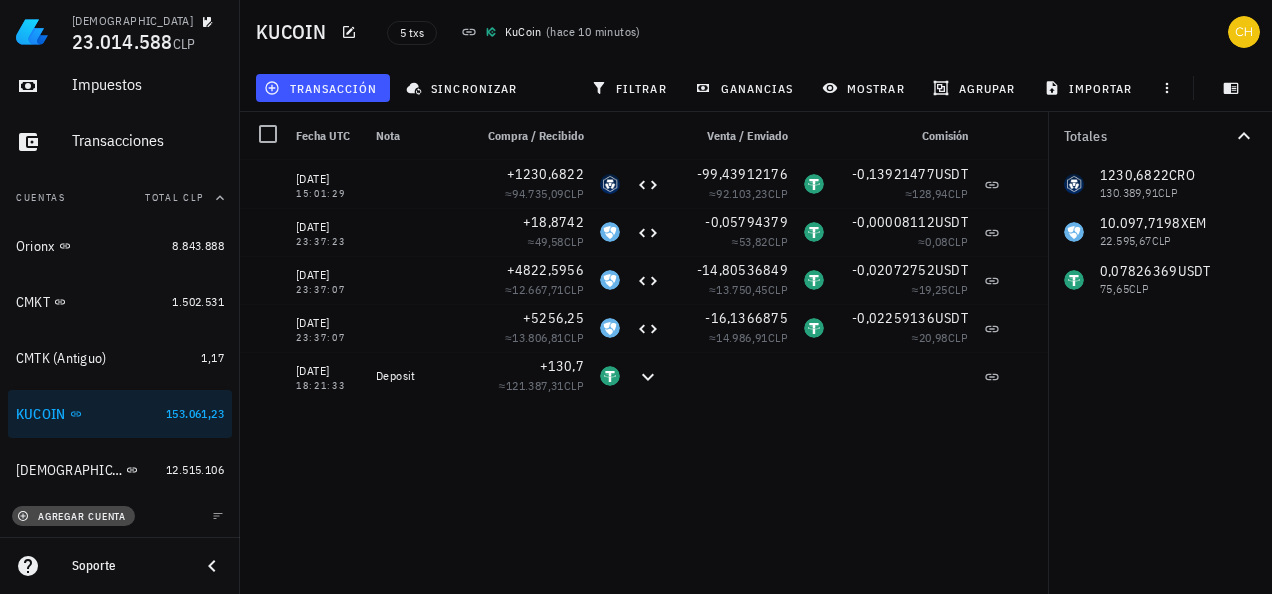 click on "agregar cuenta" at bounding box center (73, 516) 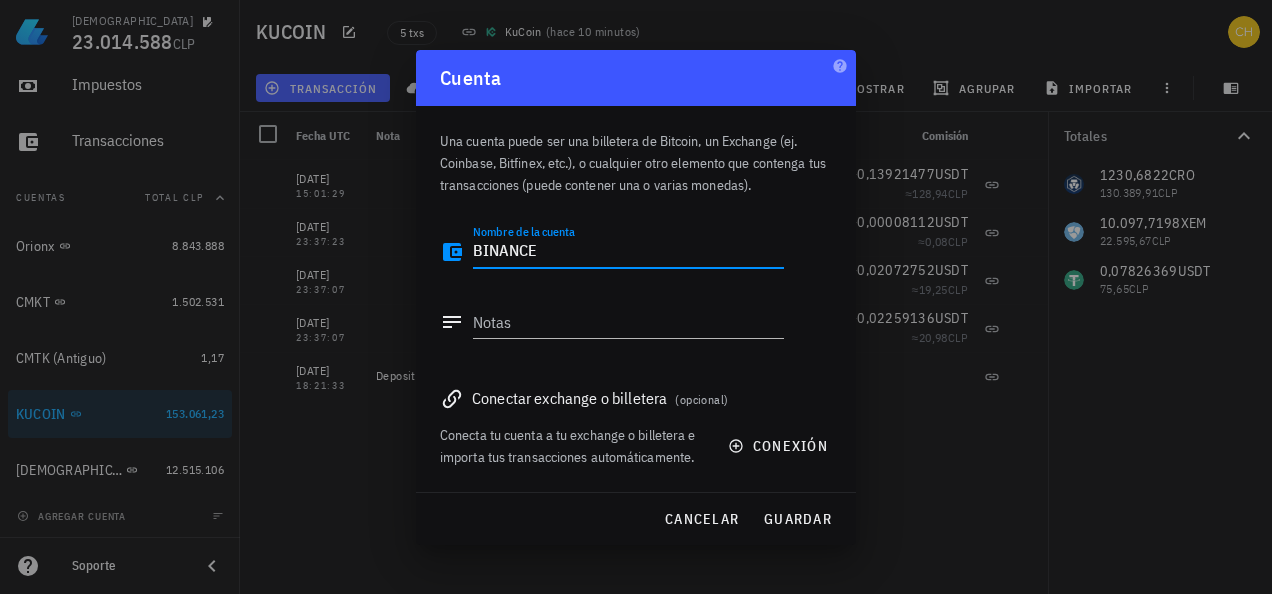 type on "BINANCE" 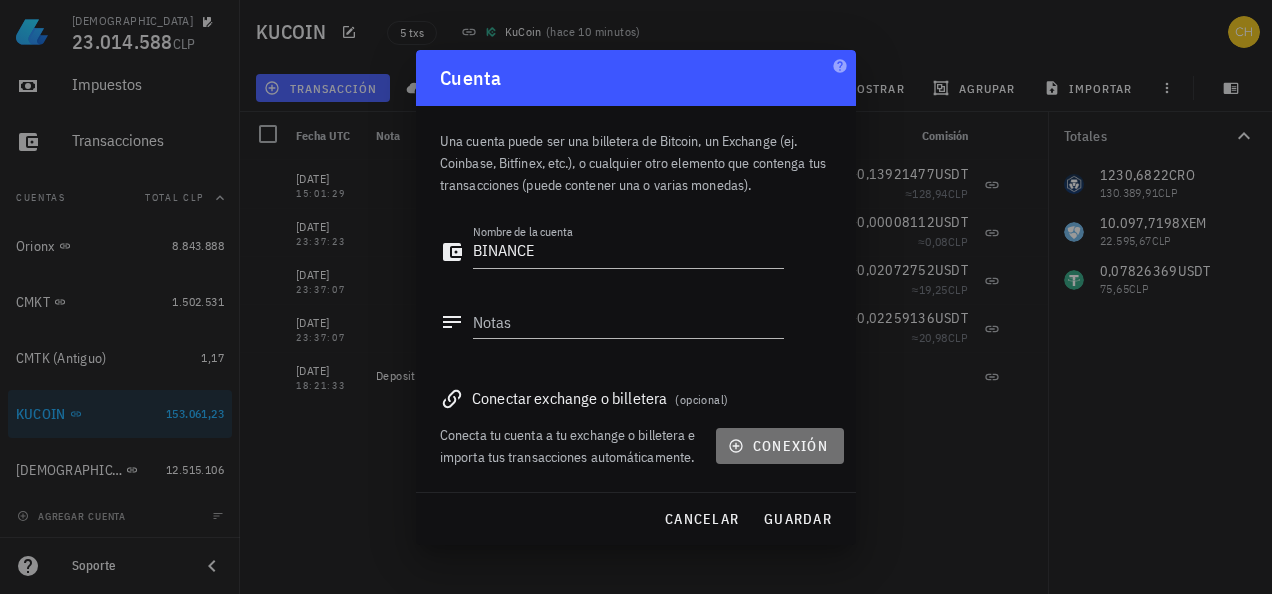 click on "conexión" at bounding box center (780, 446) 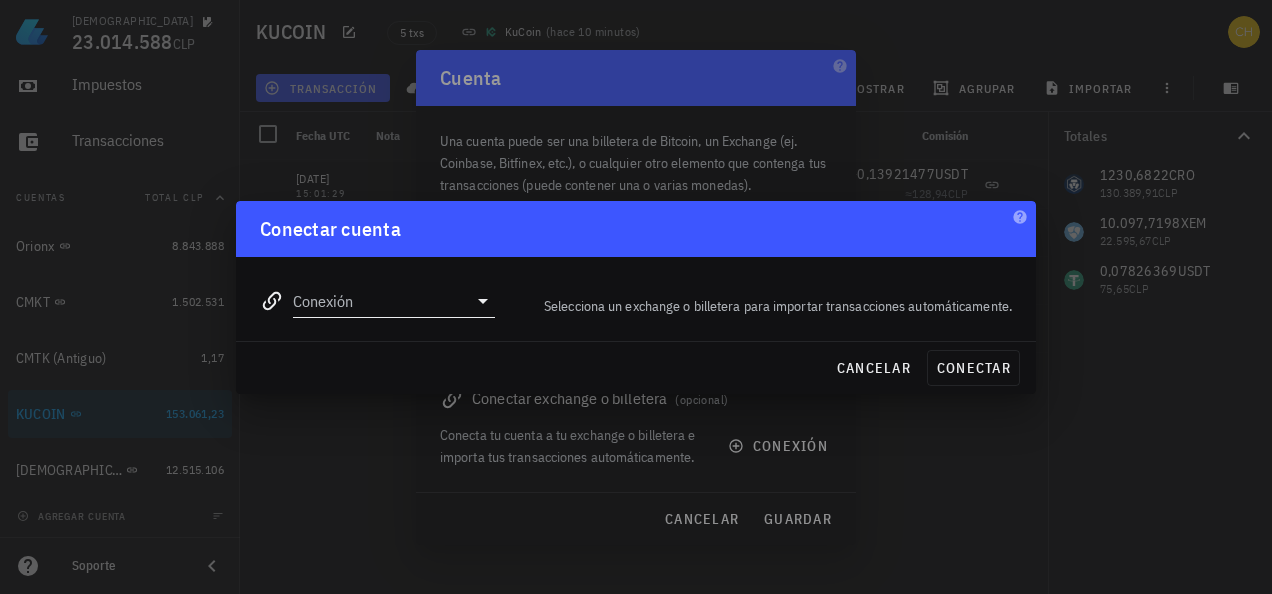click 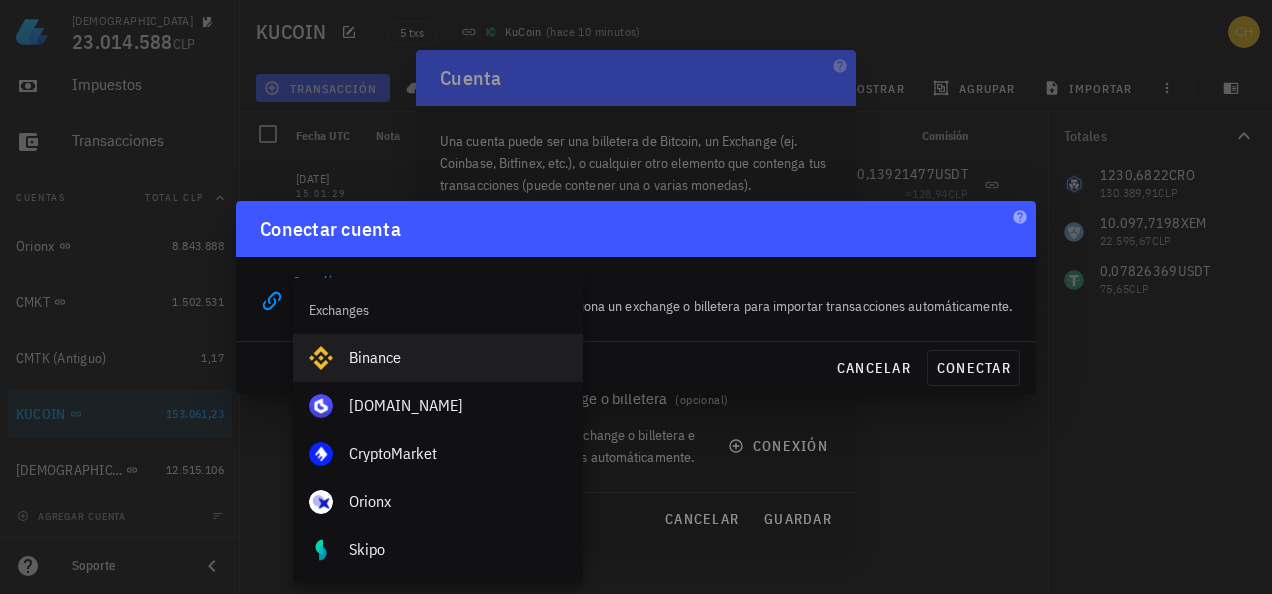 click on "Binance" at bounding box center [458, 357] 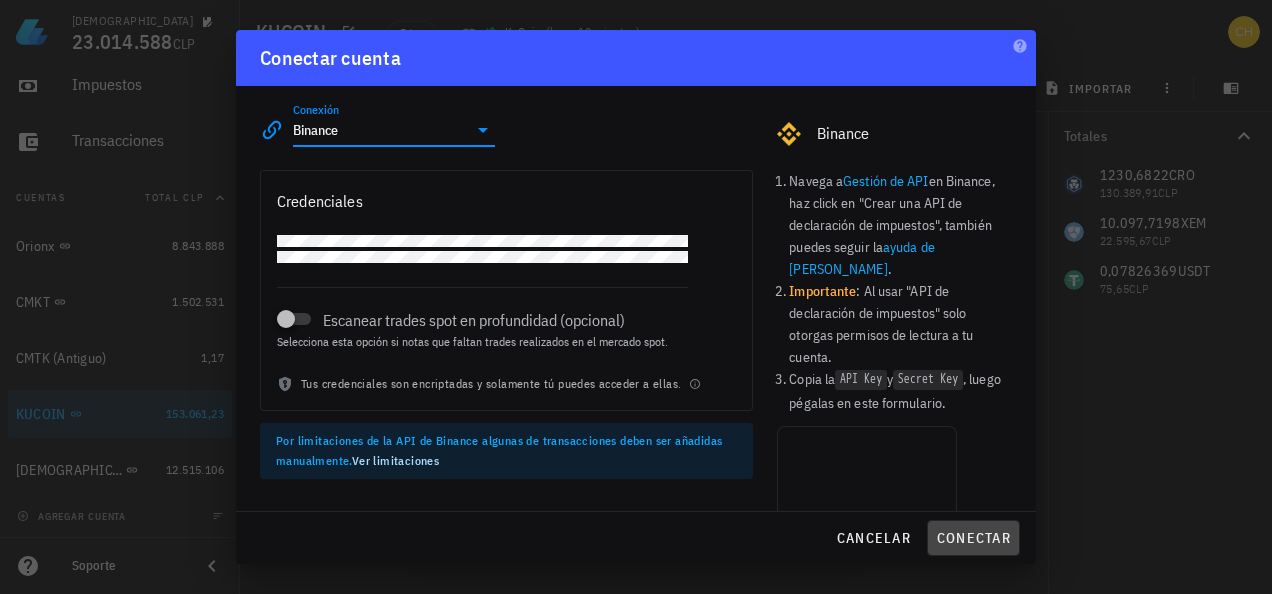 click on "conectar" at bounding box center (973, 538) 